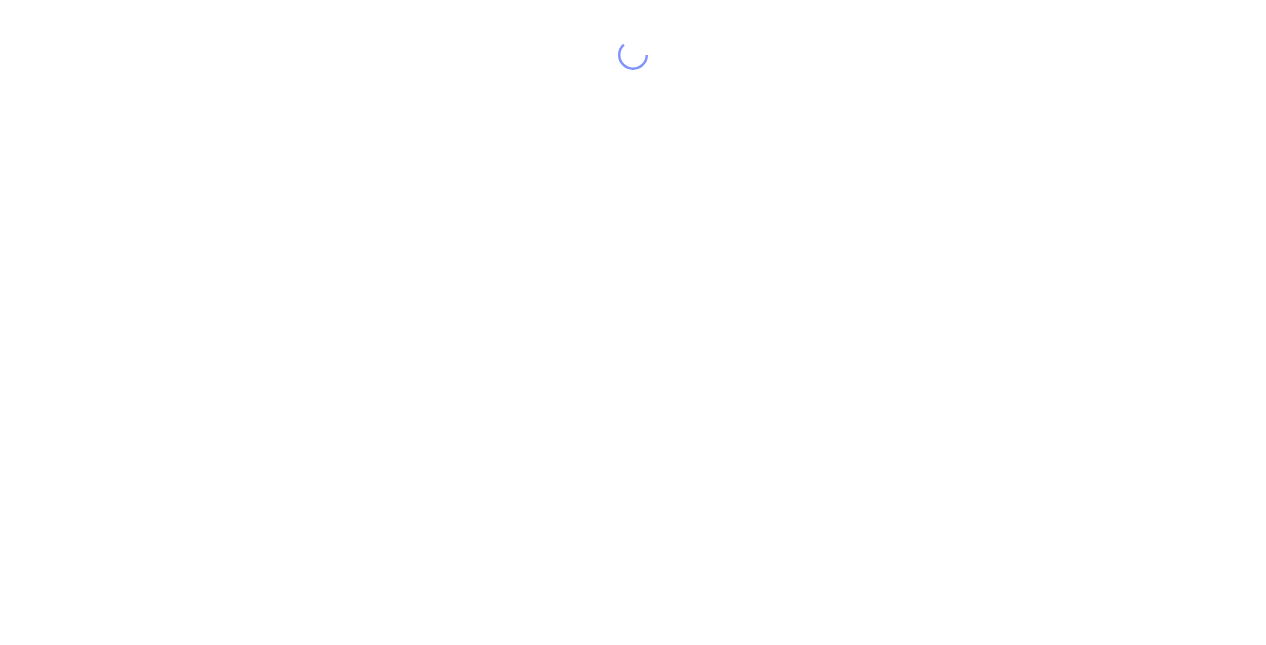 scroll, scrollTop: 0, scrollLeft: 0, axis: both 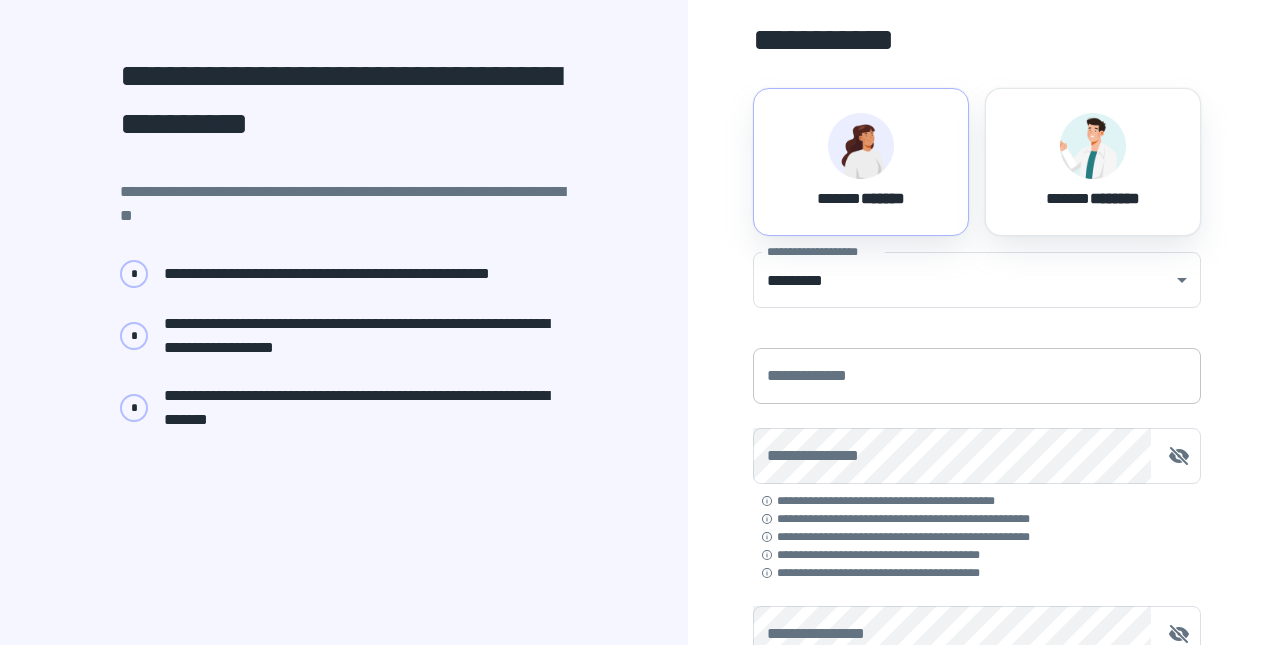 click on "**********" at bounding box center (977, 376) 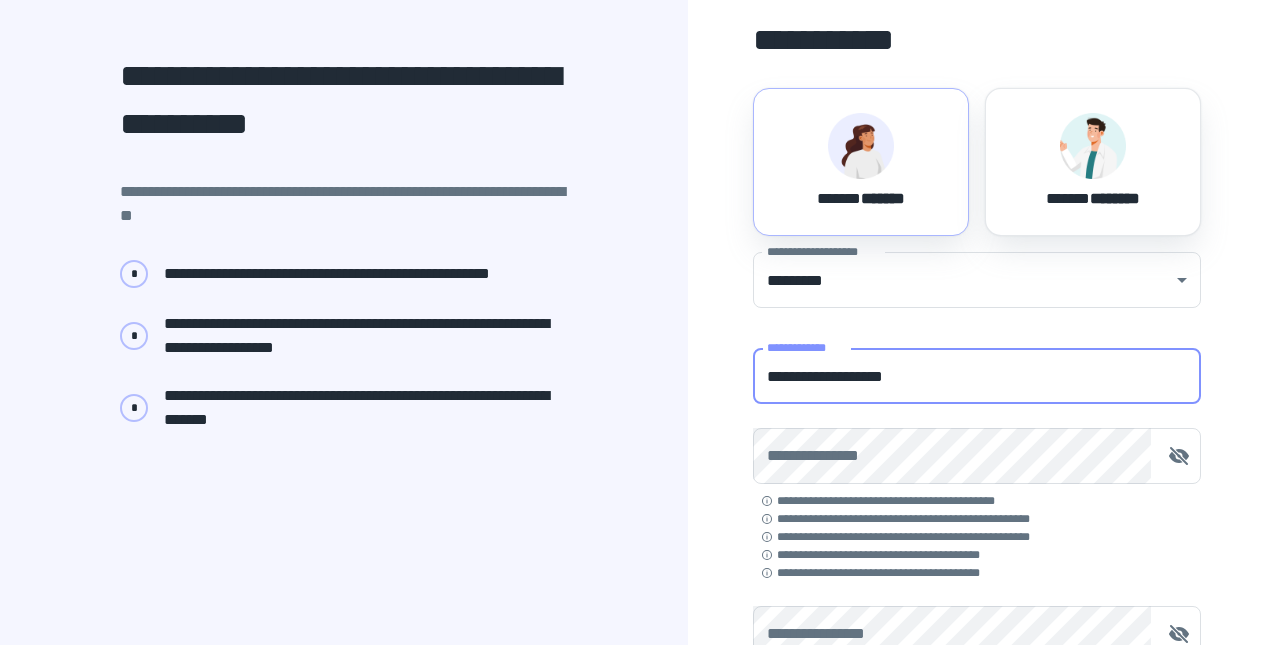 type on "**********" 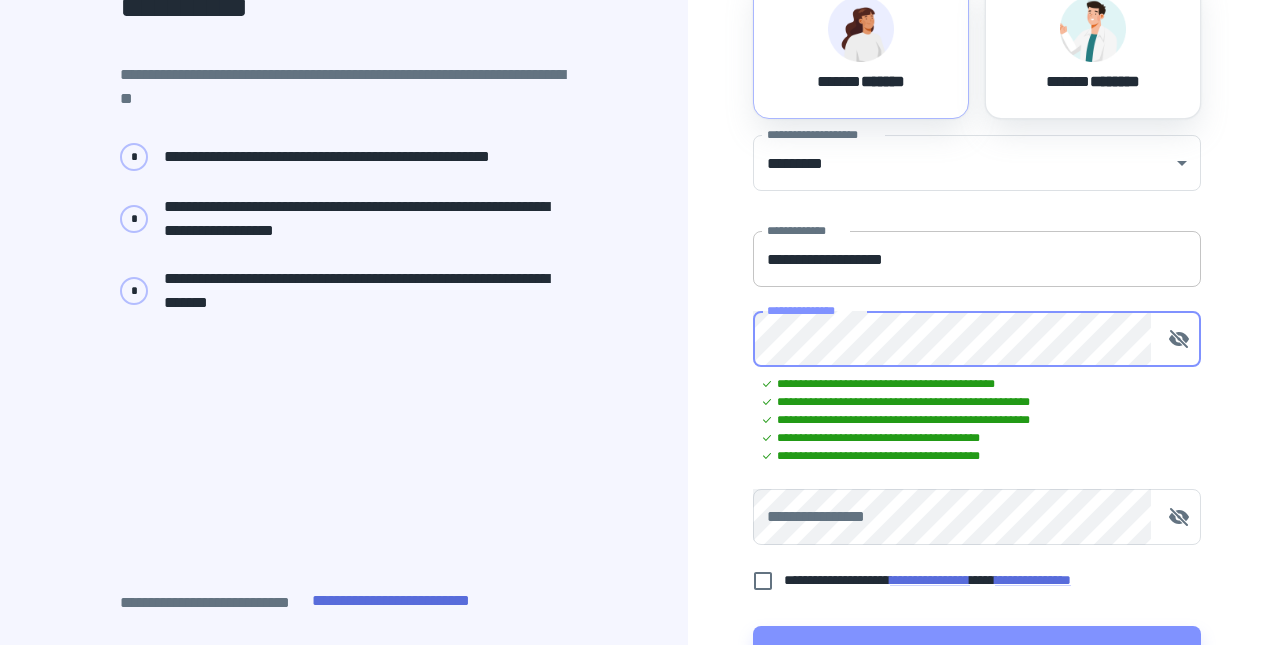 scroll, scrollTop: 273, scrollLeft: 0, axis: vertical 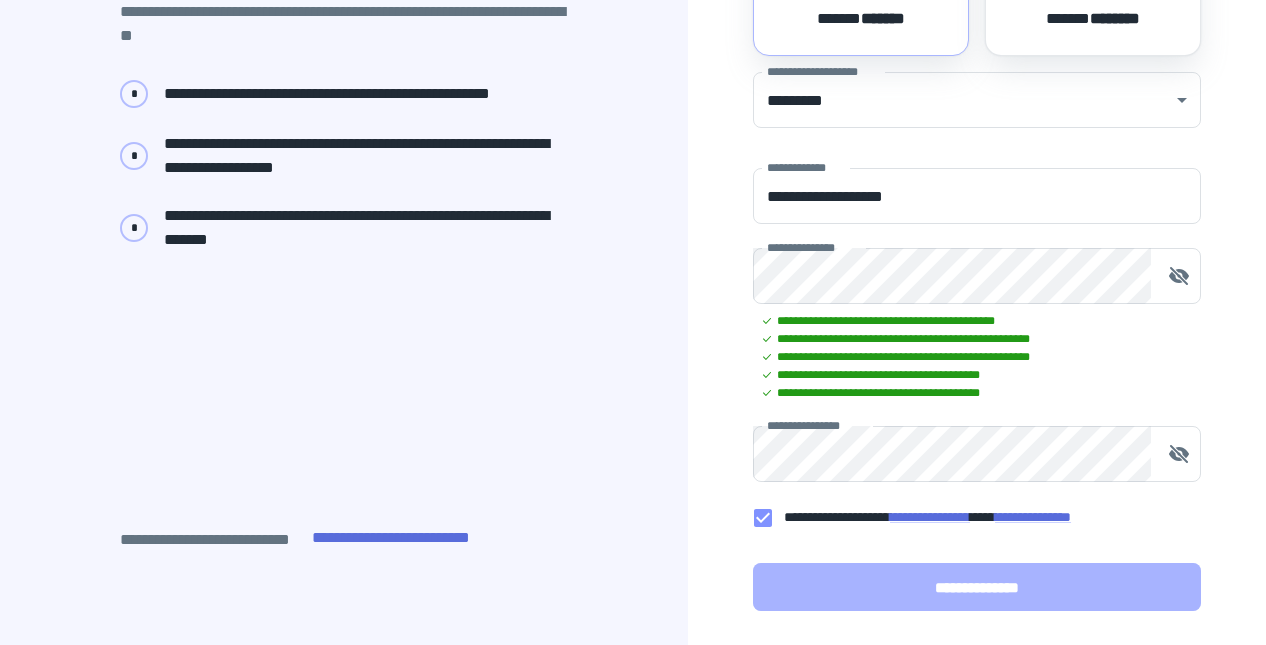click on "**********" at bounding box center (977, 587) 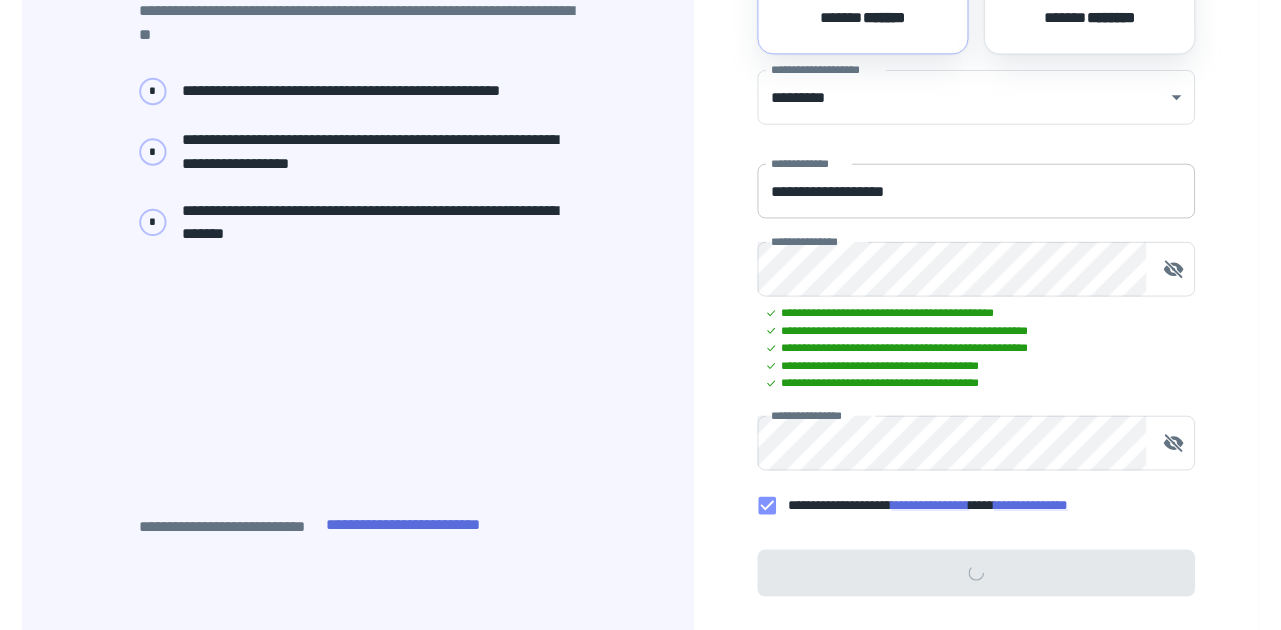 scroll, scrollTop: 0, scrollLeft: 0, axis: both 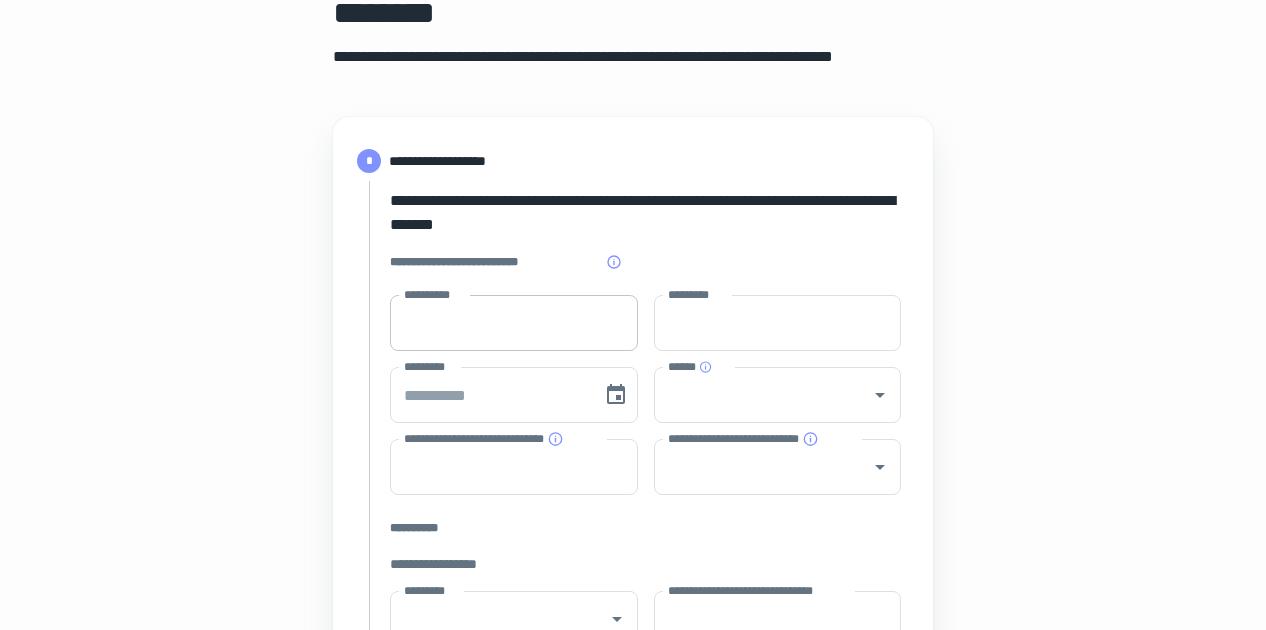 click on "**********" at bounding box center [514, 323] 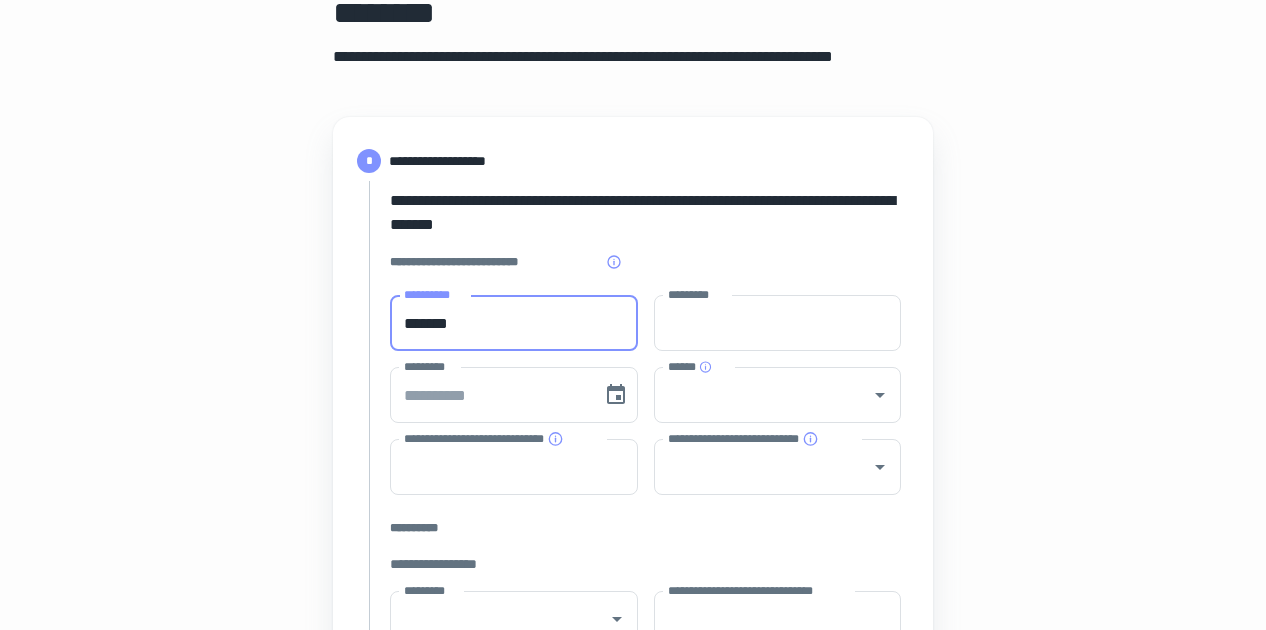 type on "*******" 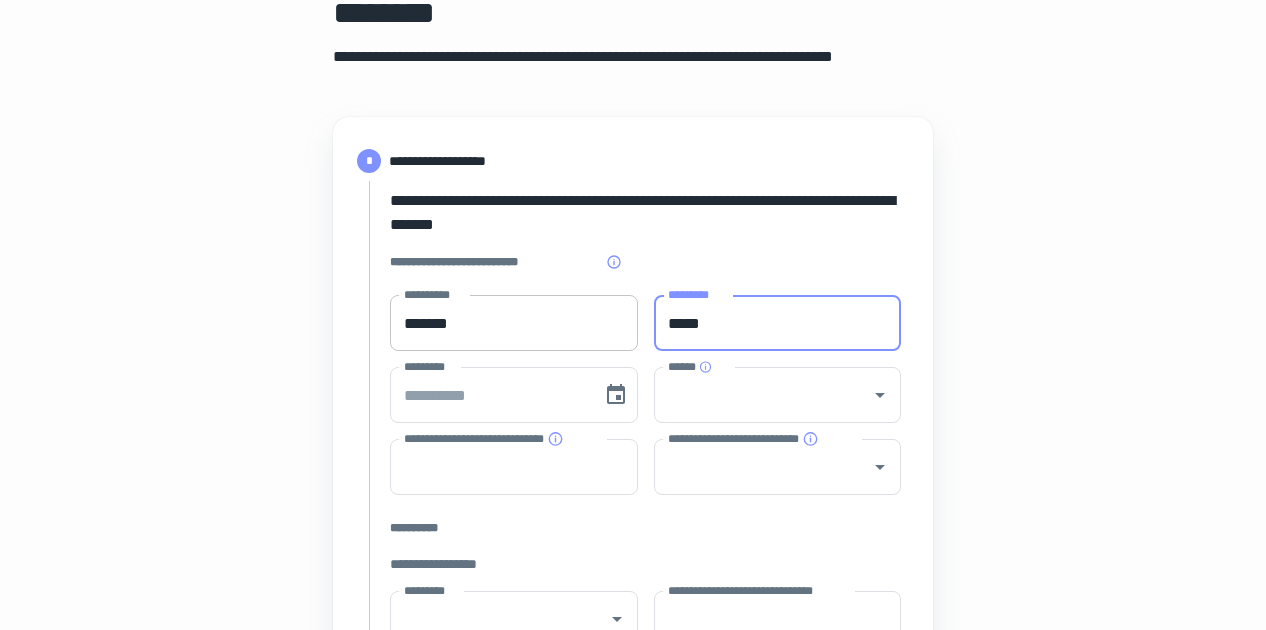 type on "*****" 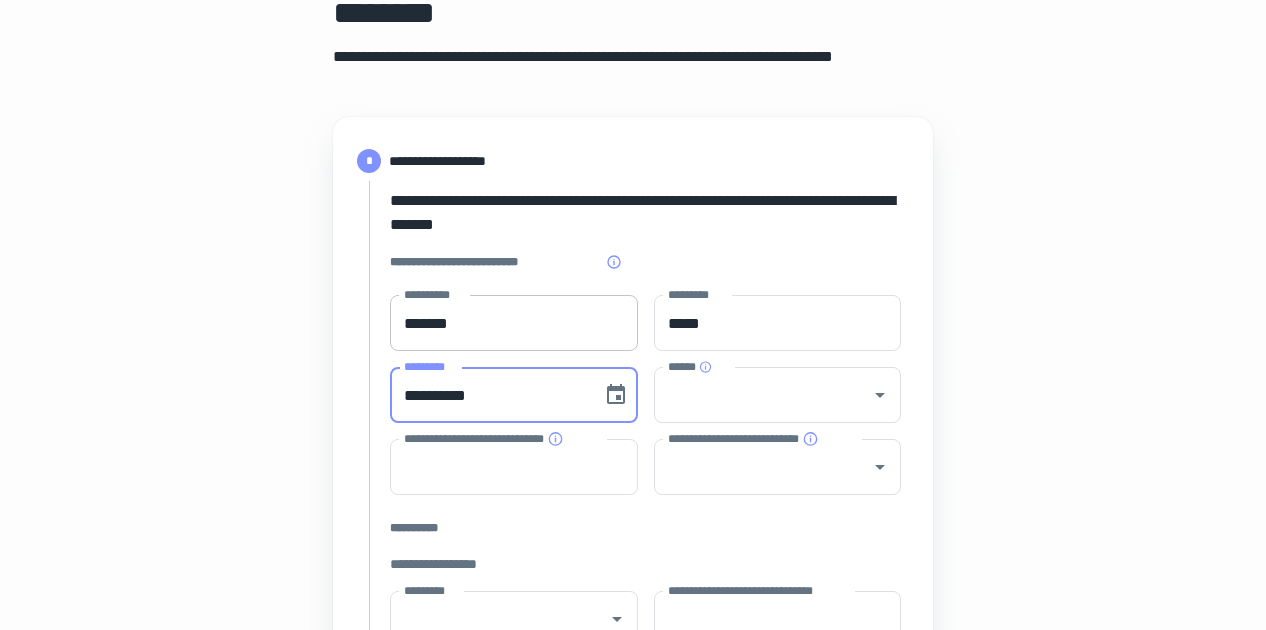 type on "**********" 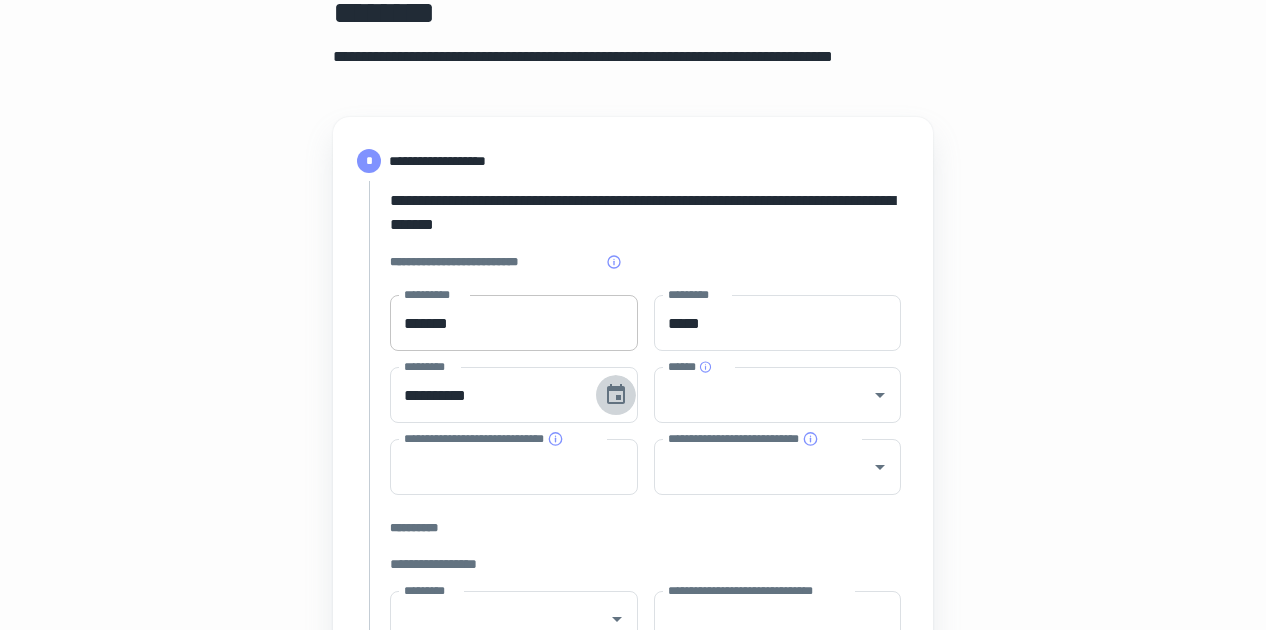 type 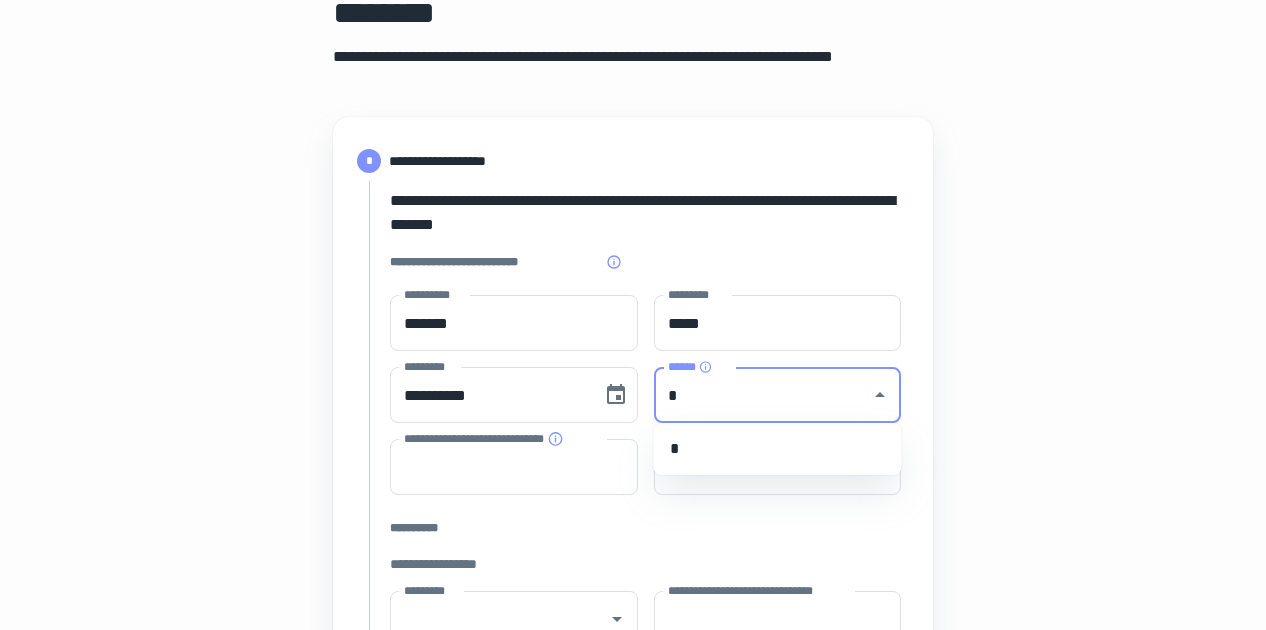 click on "*" at bounding box center [778, 449] 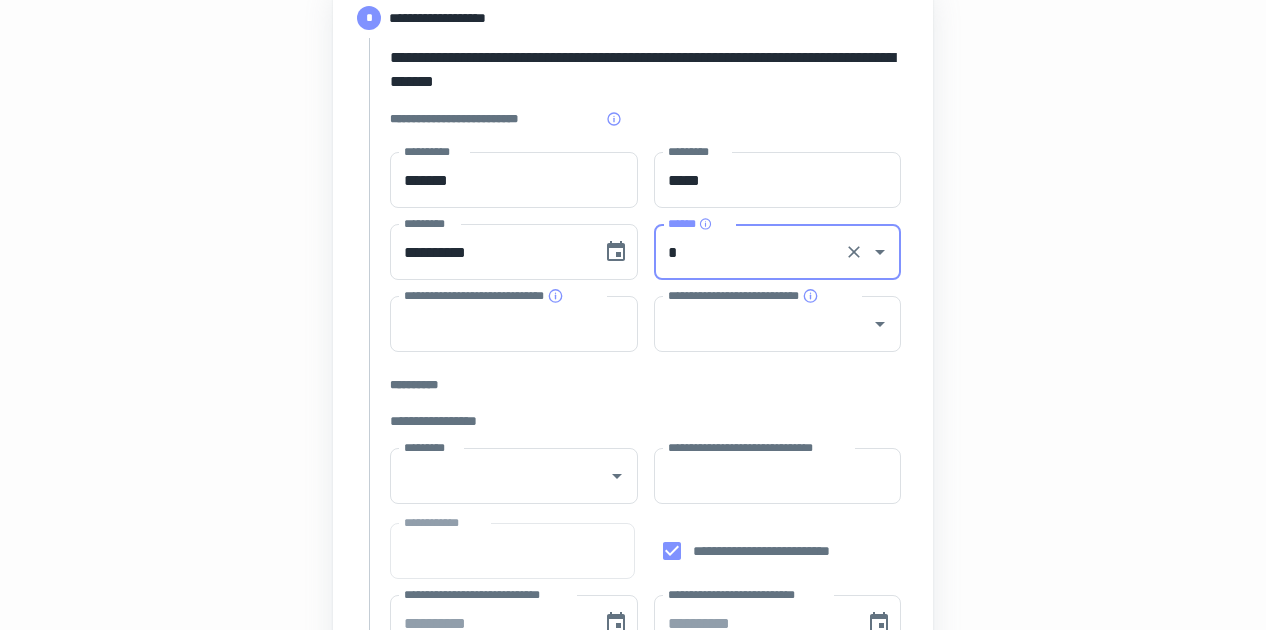 scroll, scrollTop: 313, scrollLeft: 0, axis: vertical 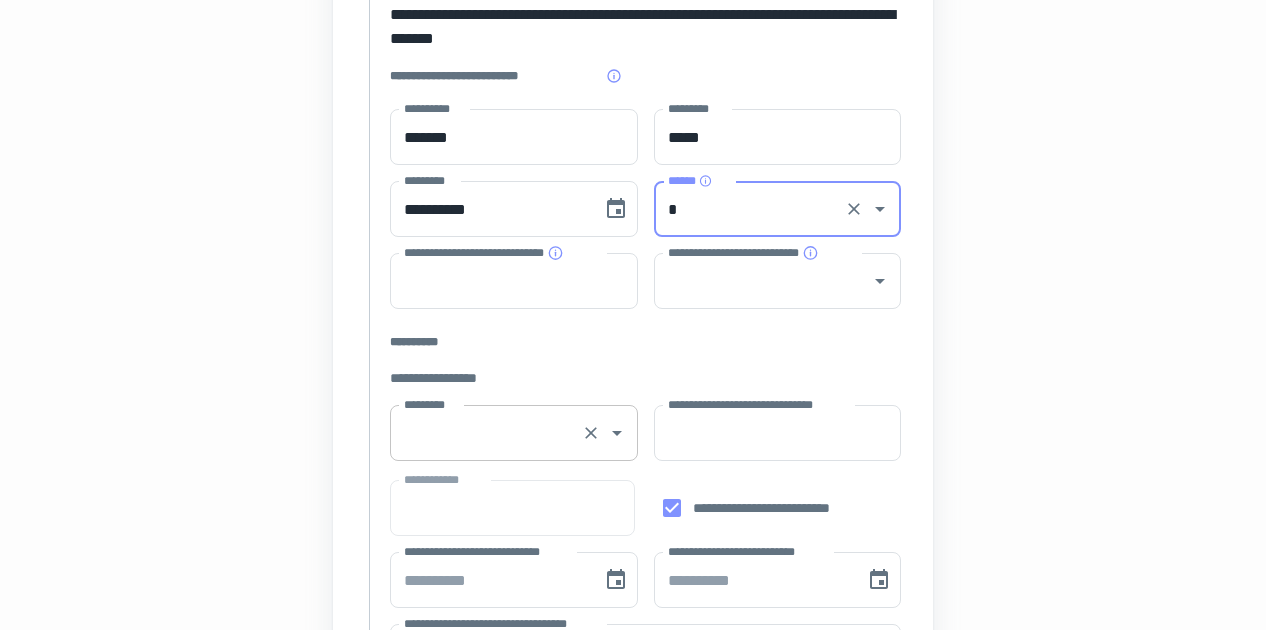 type on "*" 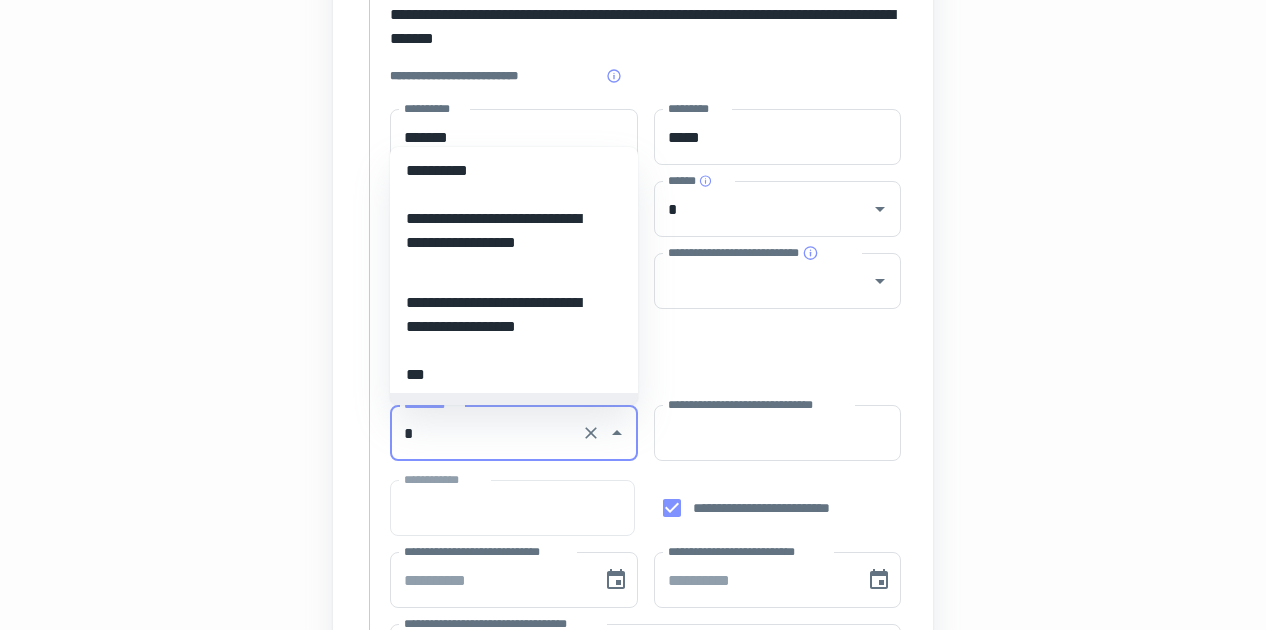 scroll, scrollTop: 0, scrollLeft: 0, axis: both 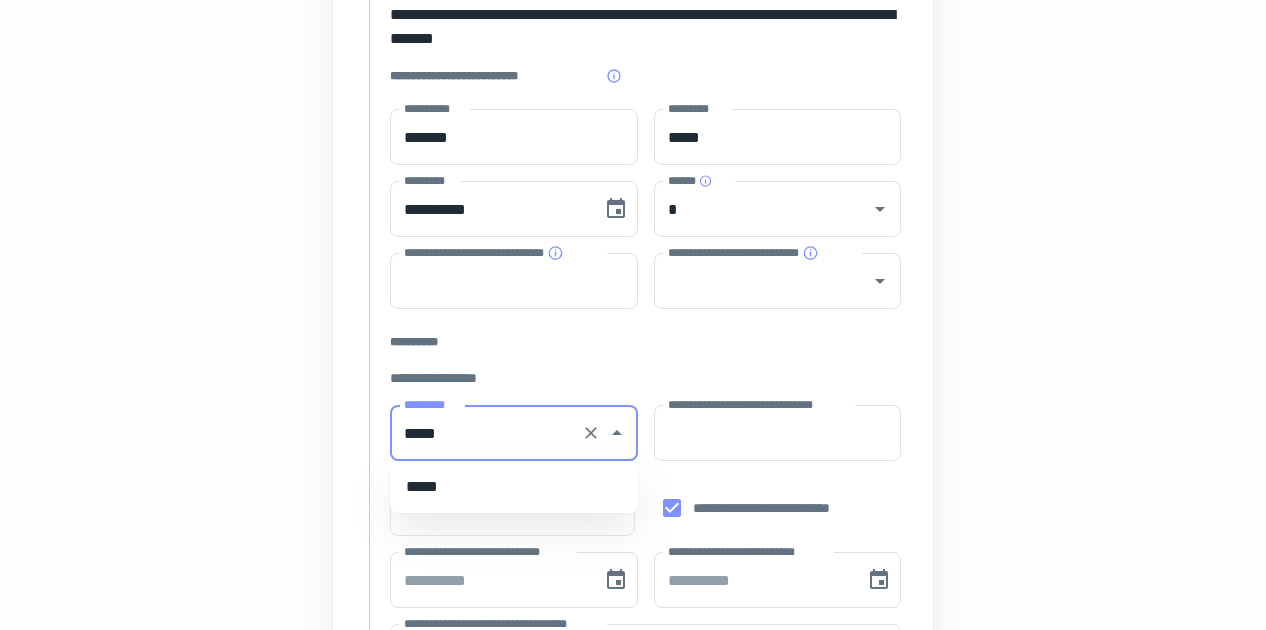 click on "*****" at bounding box center [514, 487] 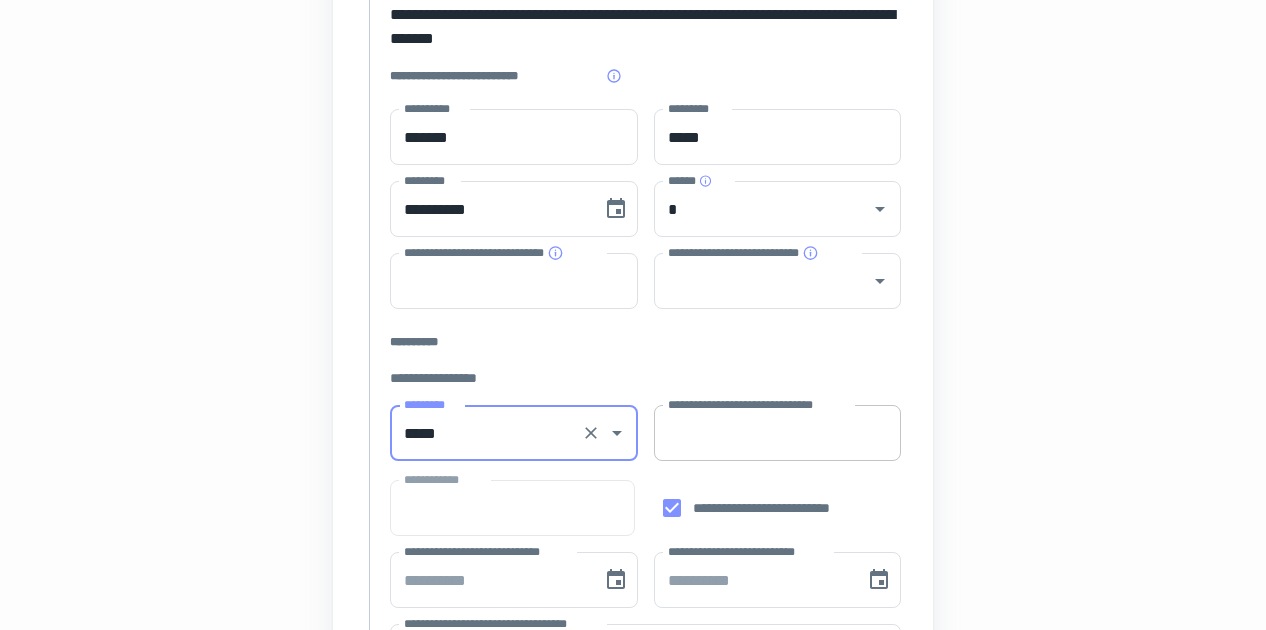 type on "*****" 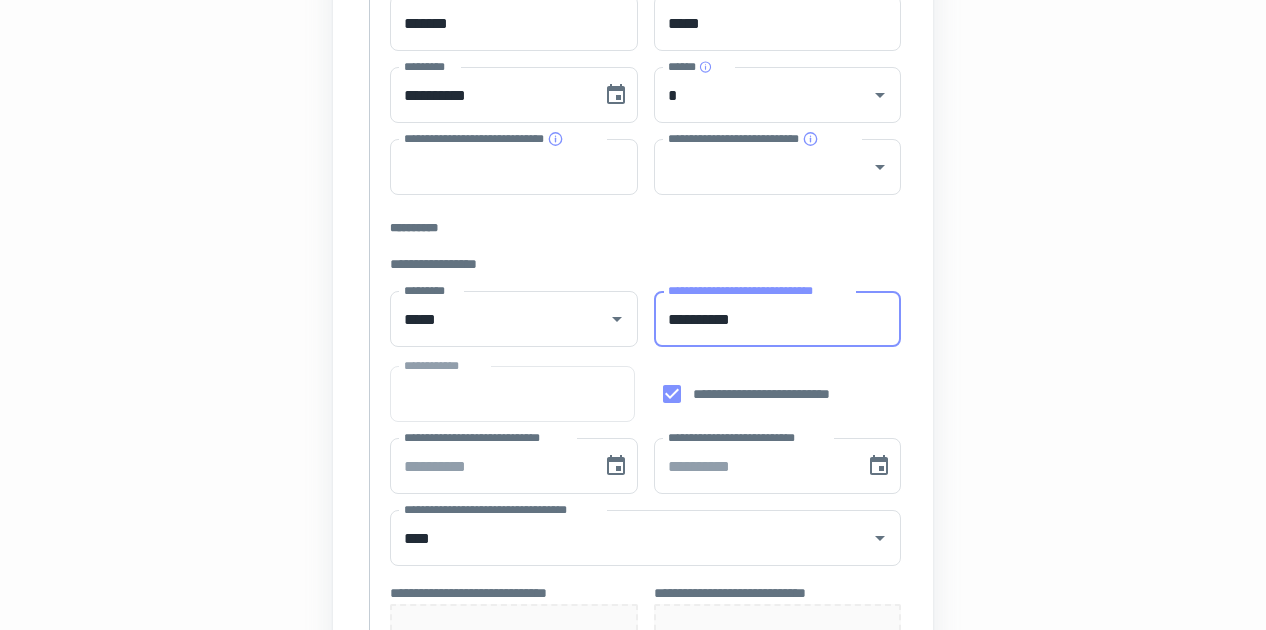 scroll, scrollTop: 446, scrollLeft: 0, axis: vertical 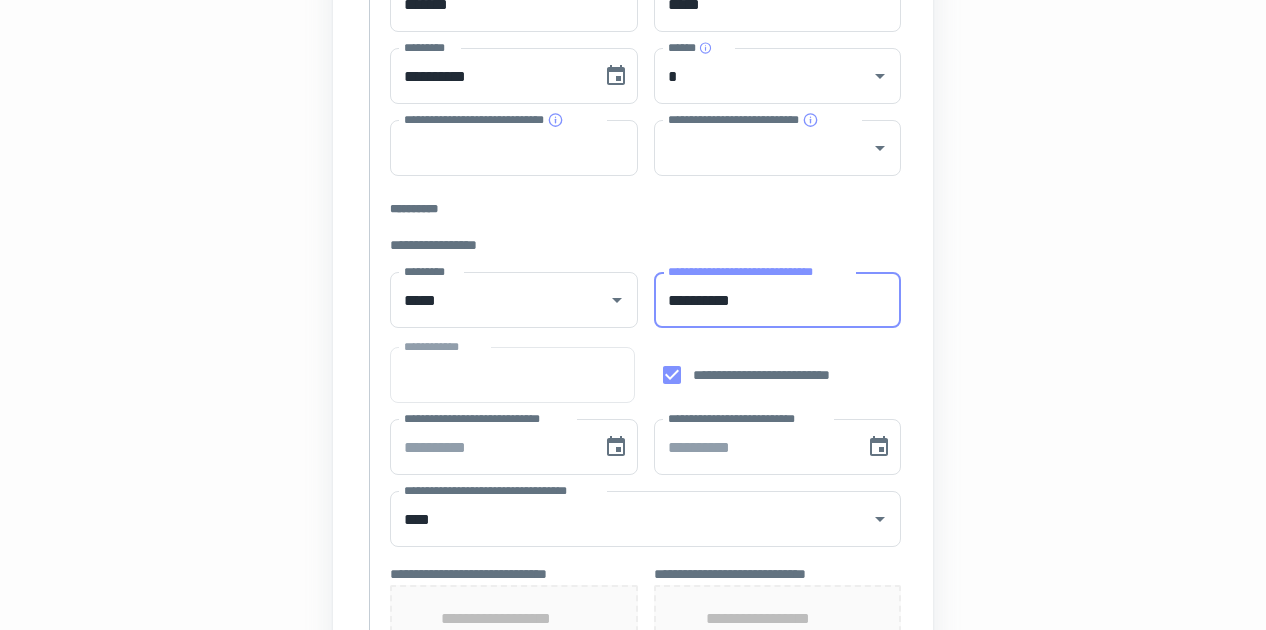 type on "**********" 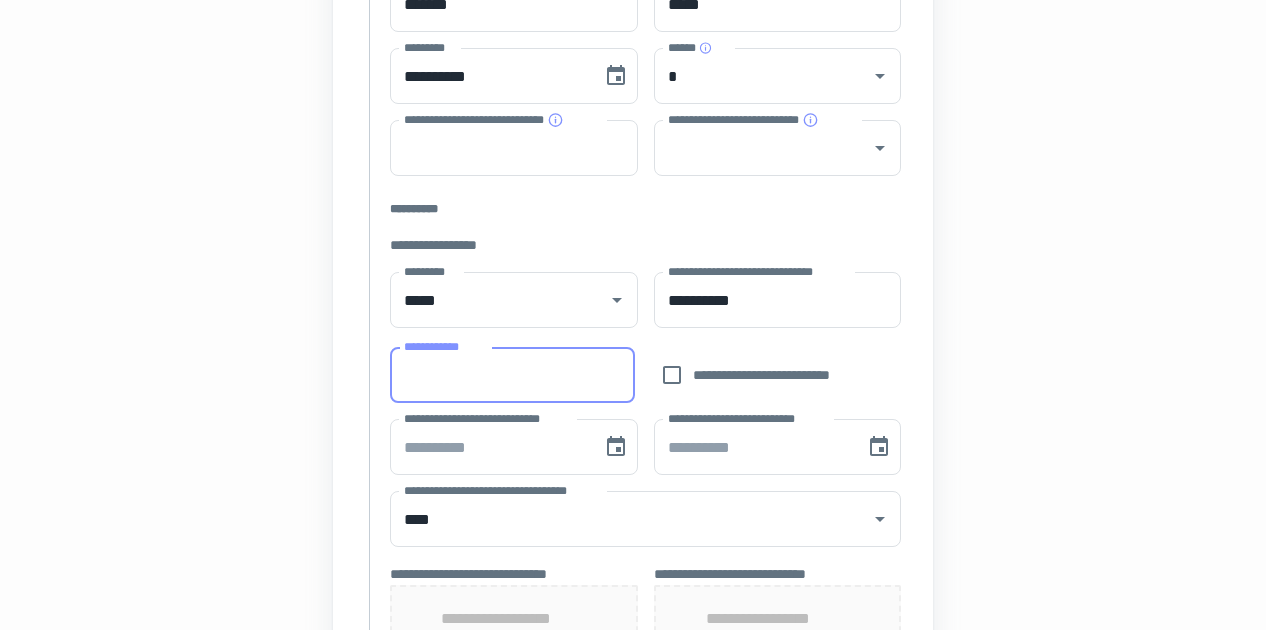 click on "**********" at bounding box center (512, 375) 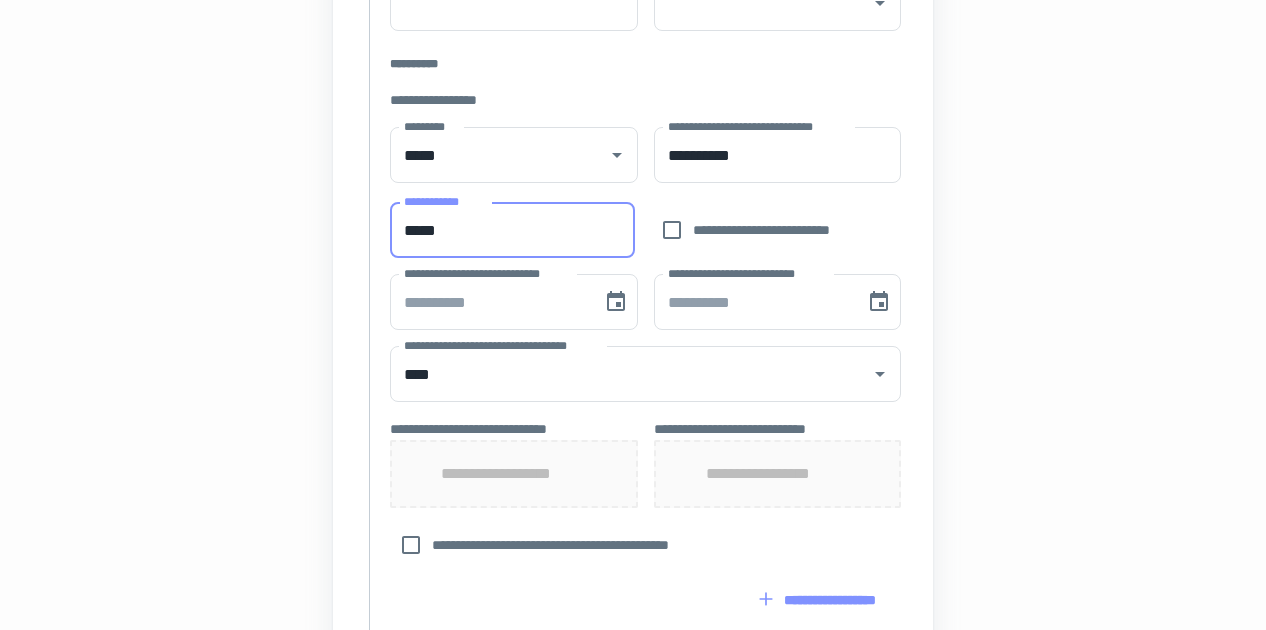 scroll, scrollTop: 594, scrollLeft: 0, axis: vertical 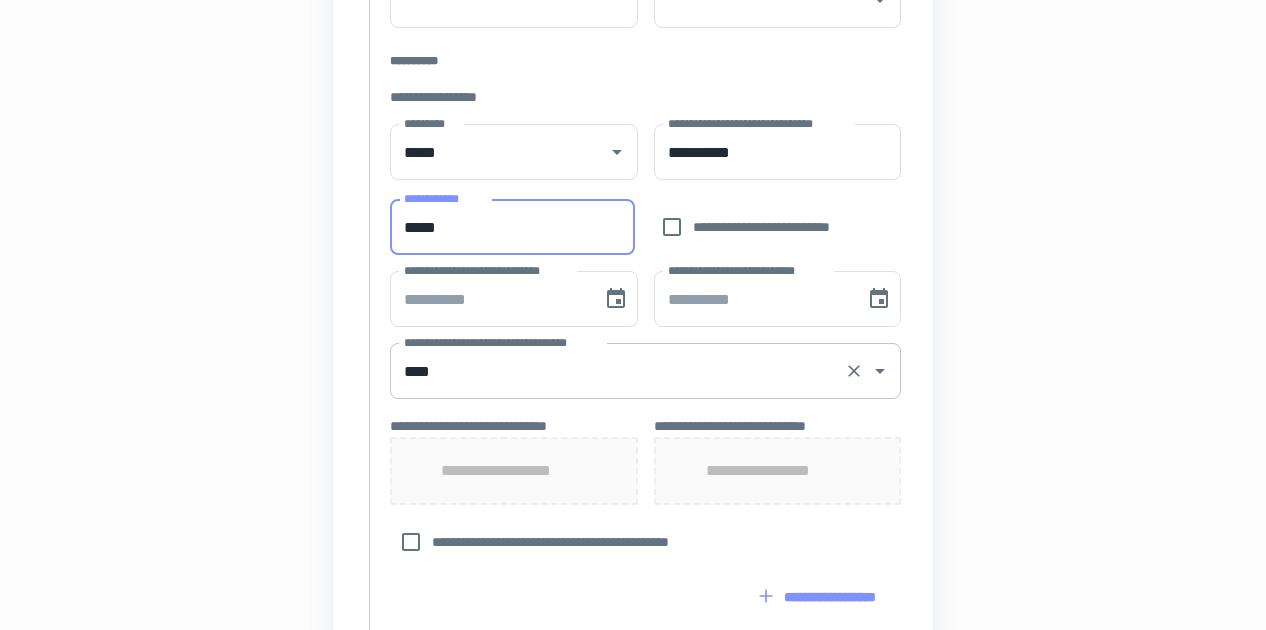 type on "*****" 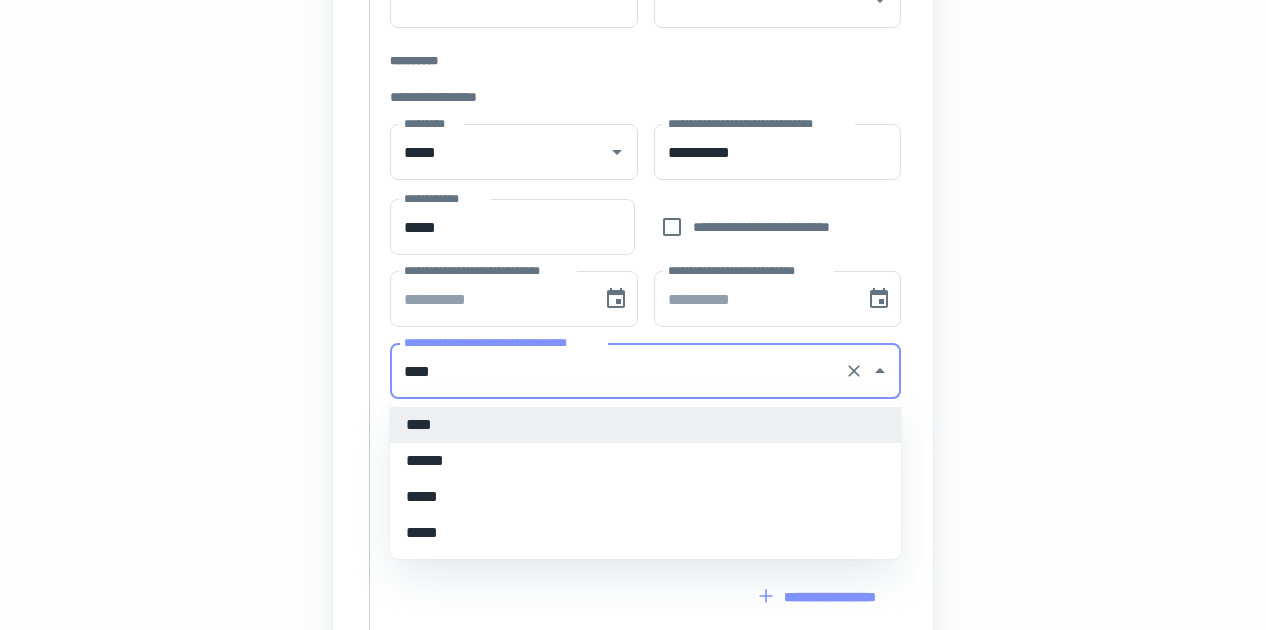 click on "****" at bounding box center (617, 371) 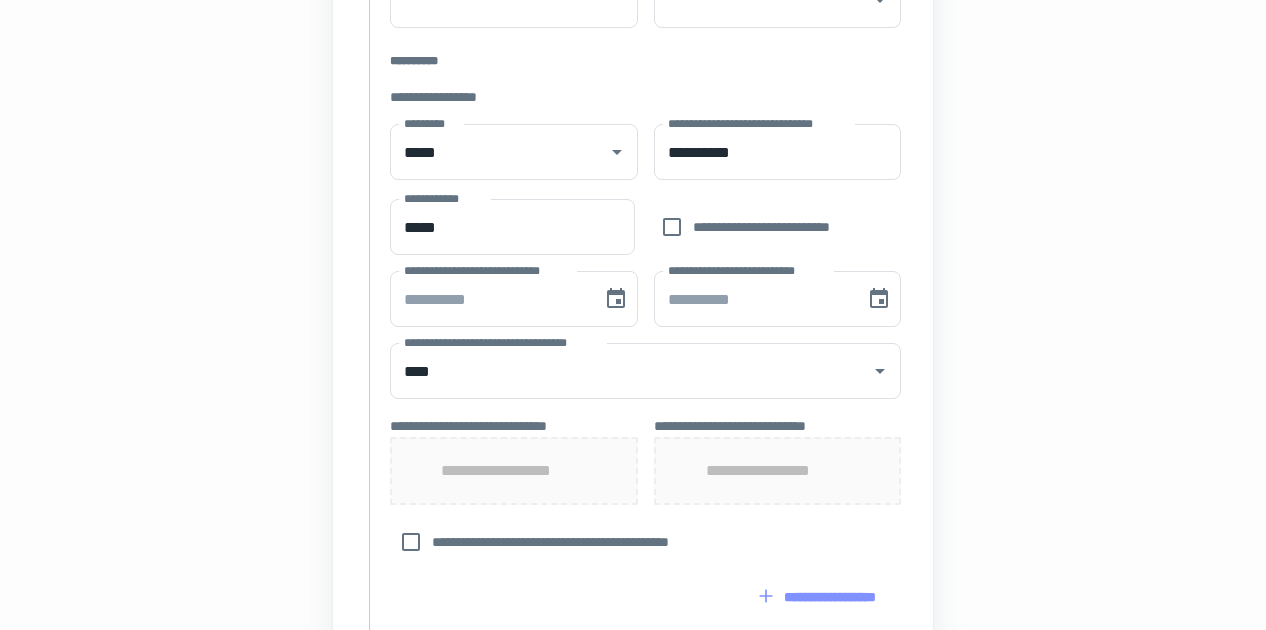 click on "**********" at bounding box center [633, 296] 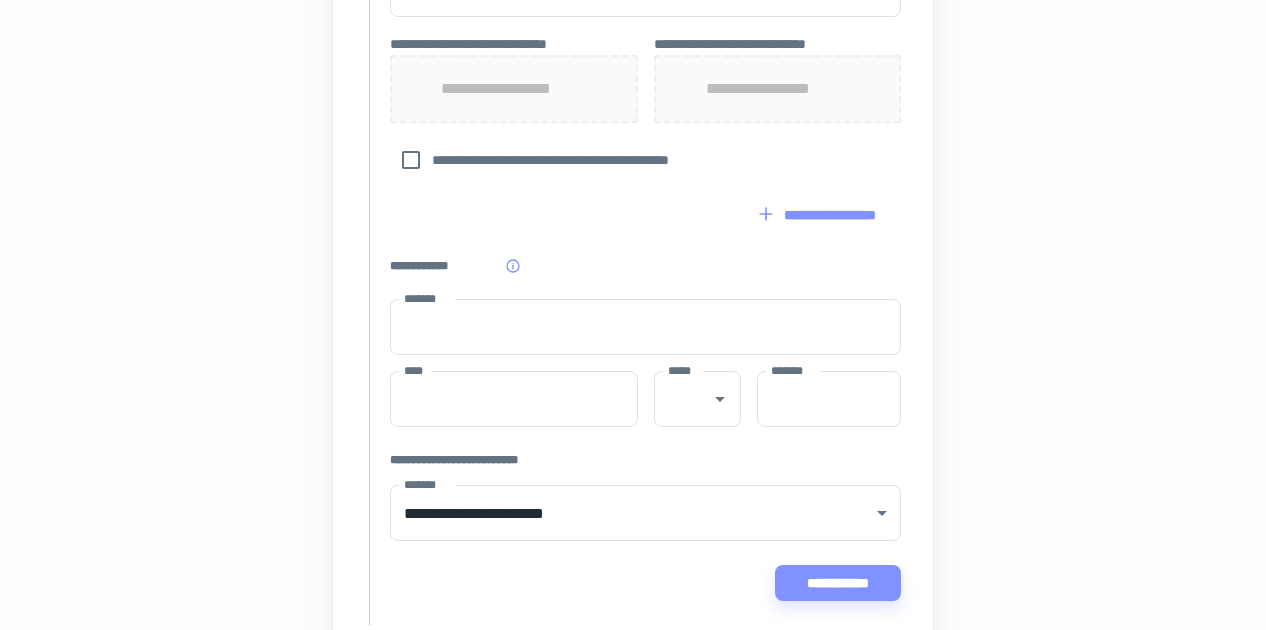 scroll, scrollTop: 977, scrollLeft: 0, axis: vertical 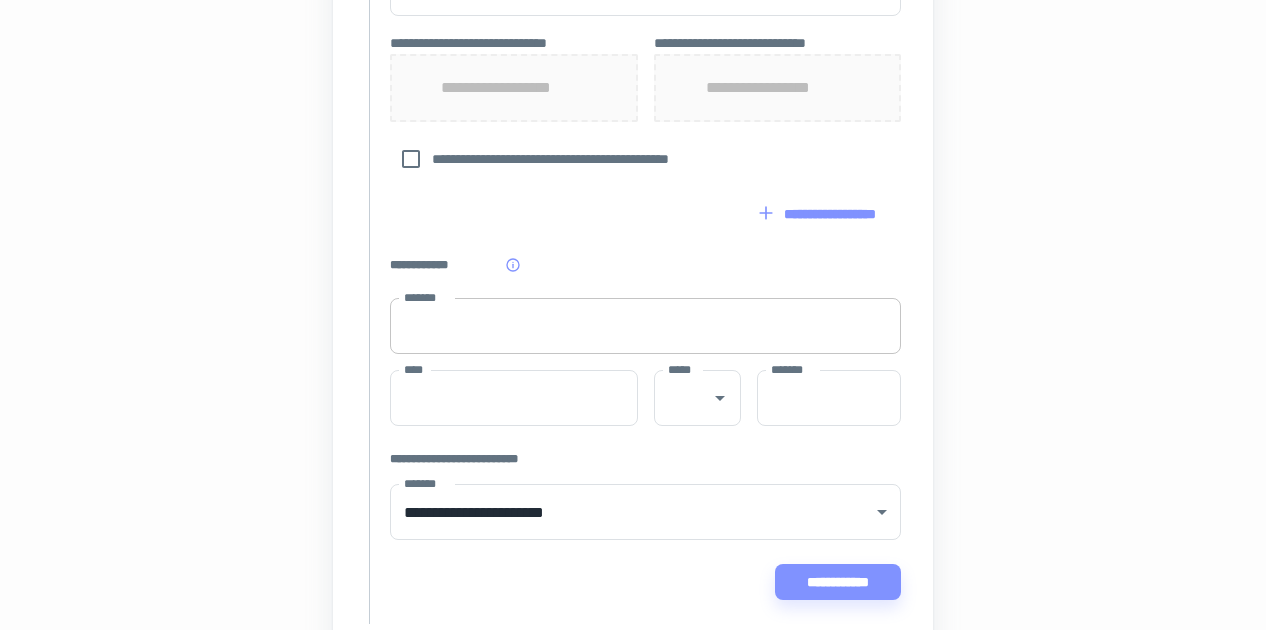 click on "*******" at bounding box center (645, 326) 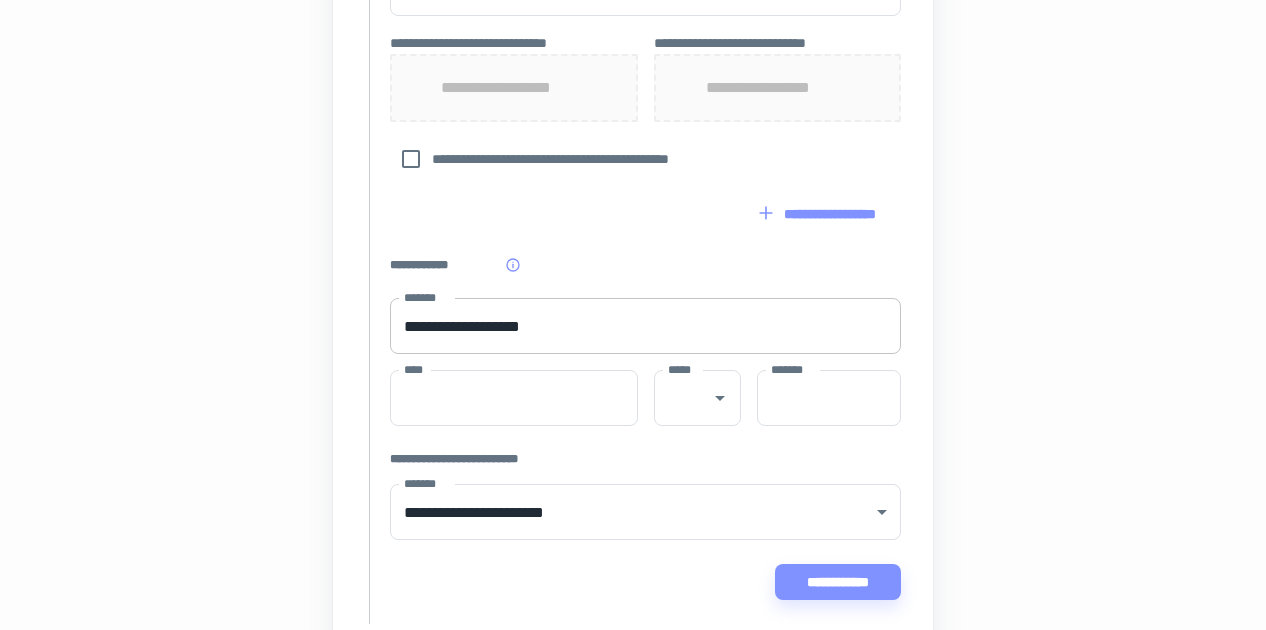 click on "**********" at bounding box center [645, 326] 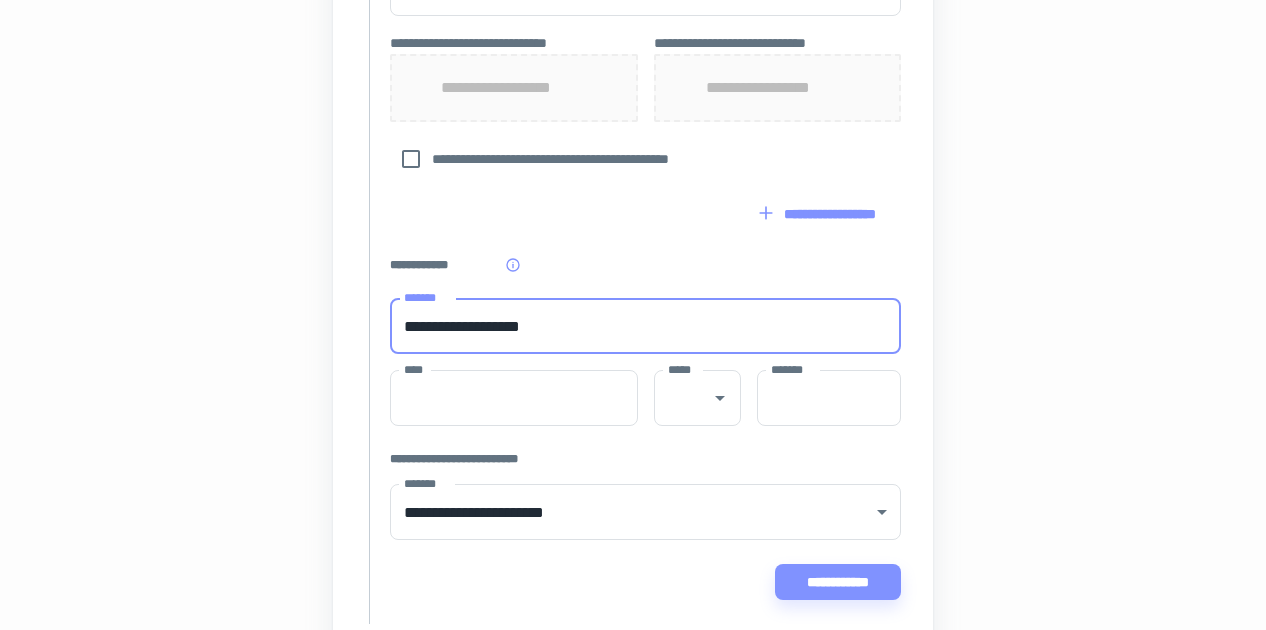 click on "**********" at bounding box center (645, 326) 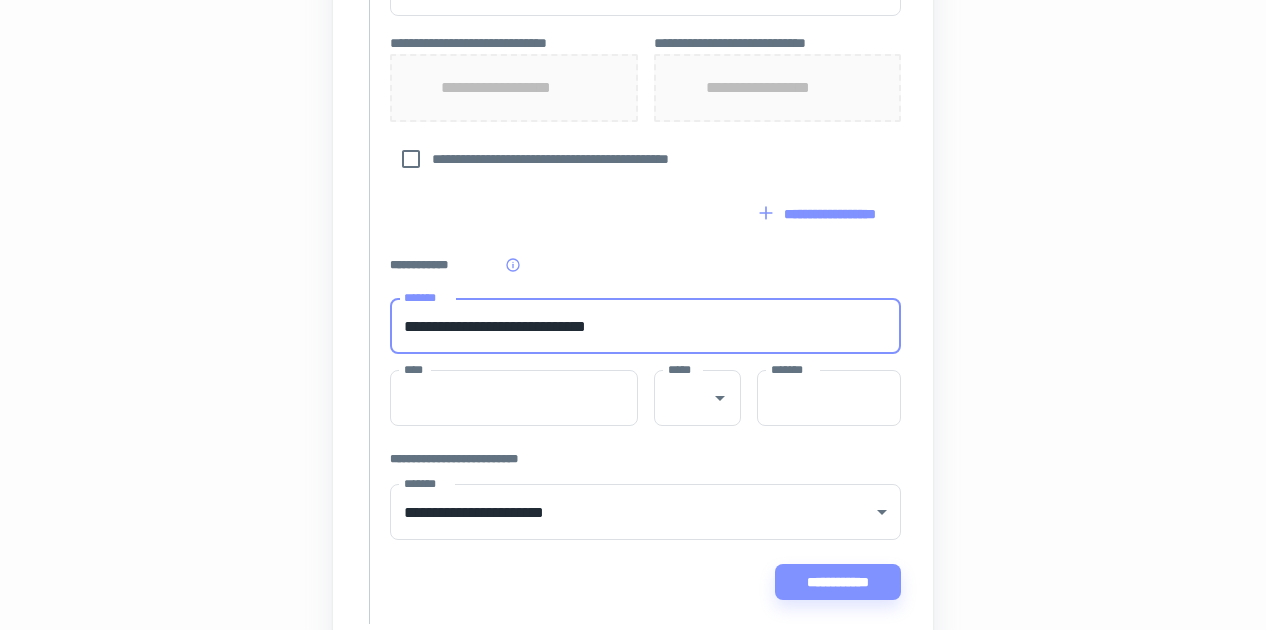 type on "**********" 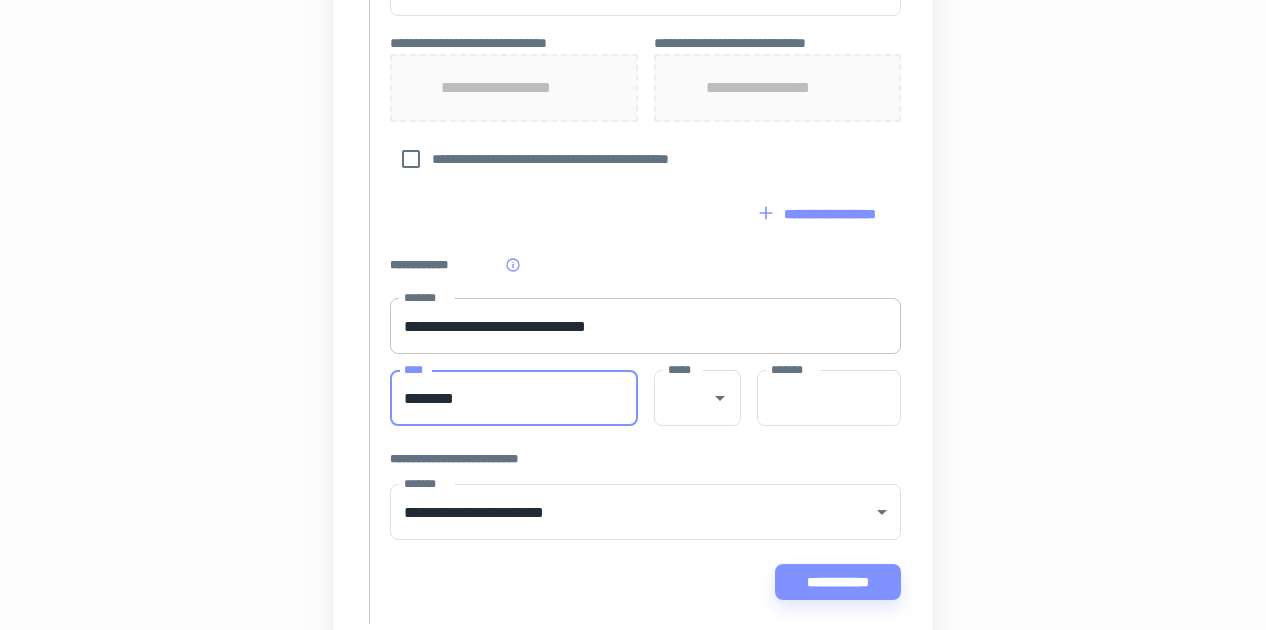 type on "********" 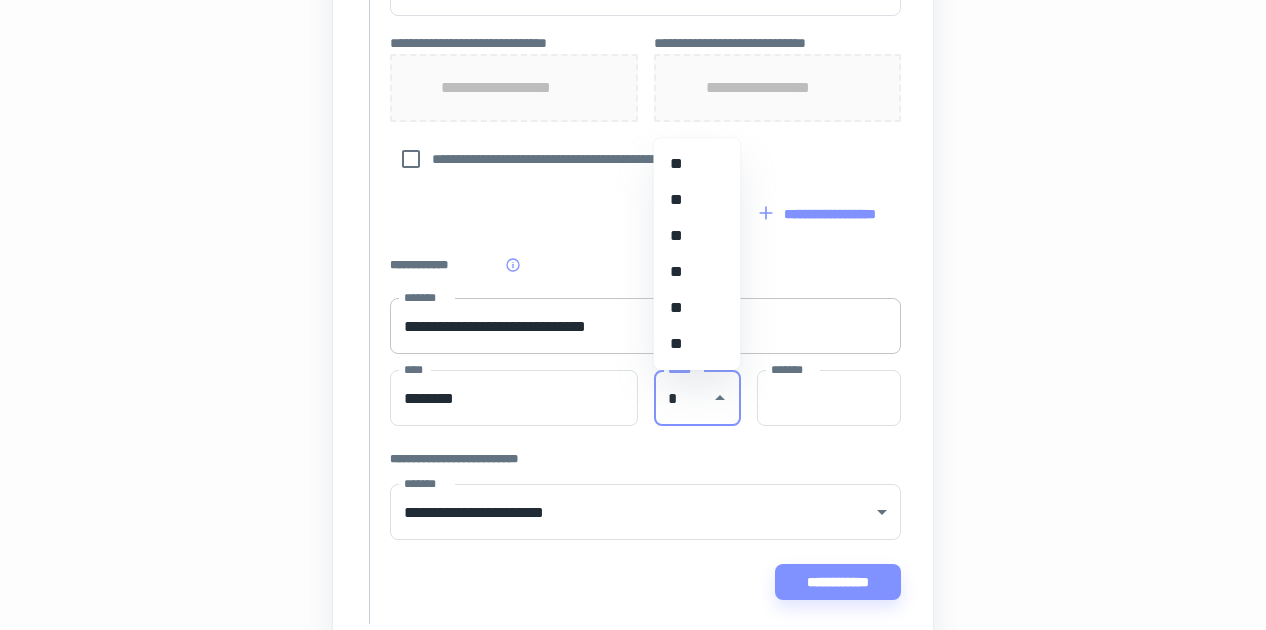 type on "*" 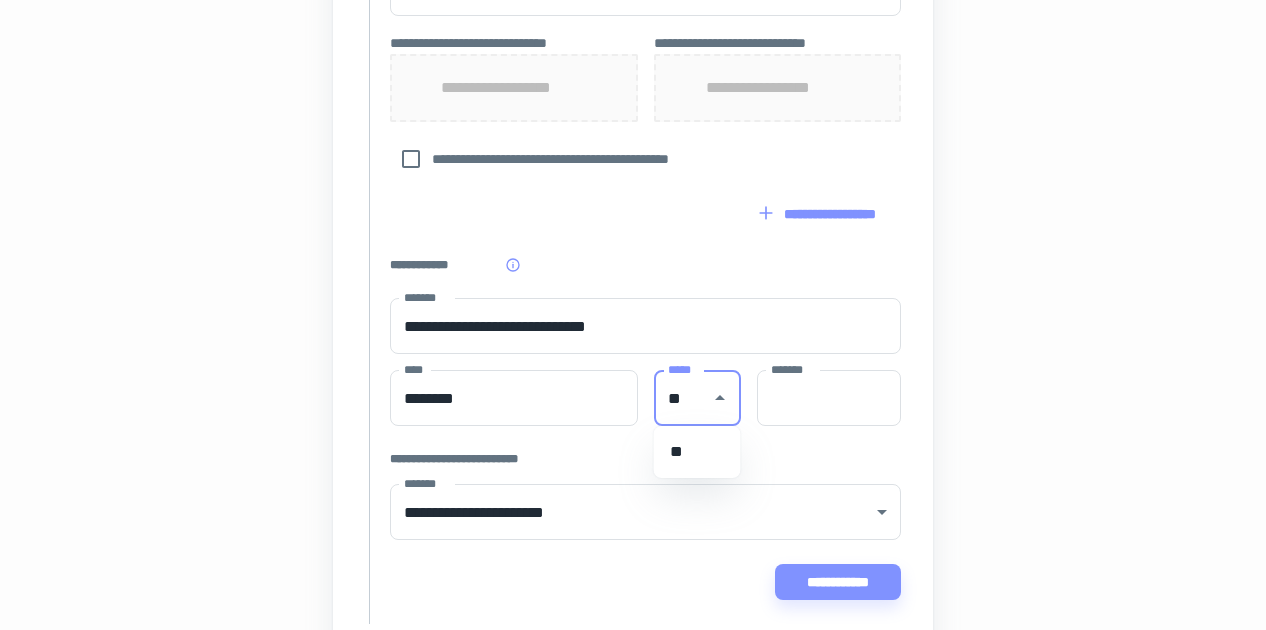 click on "**" at bounding box center (697, 452) 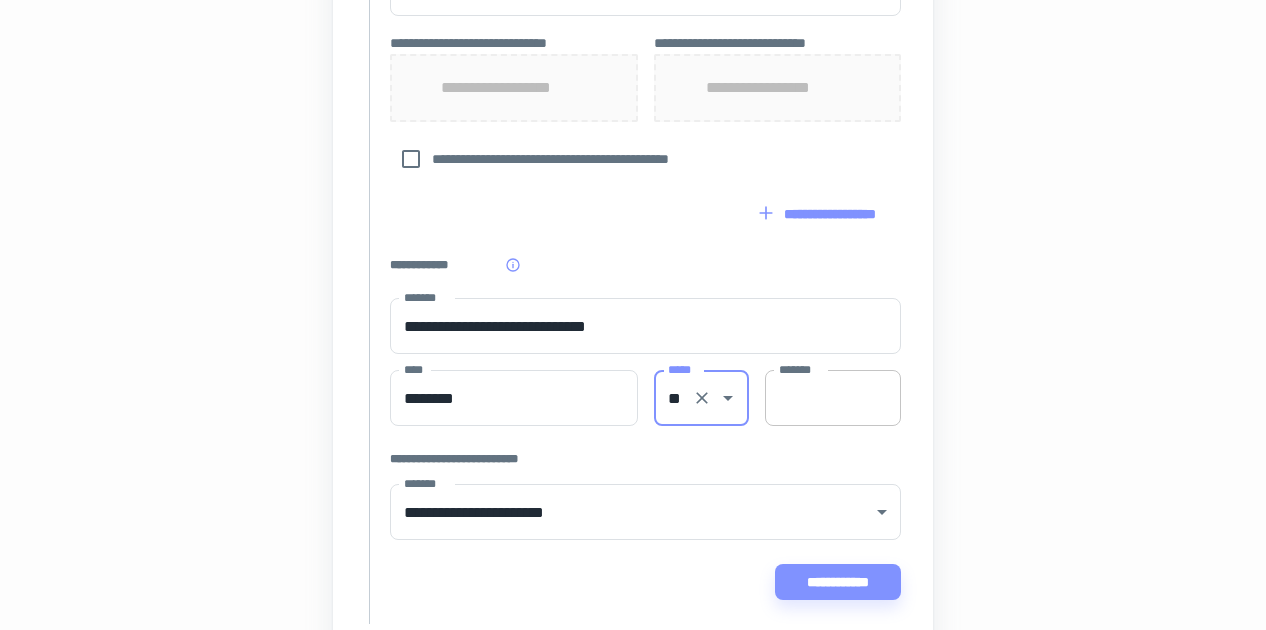 type on "**" 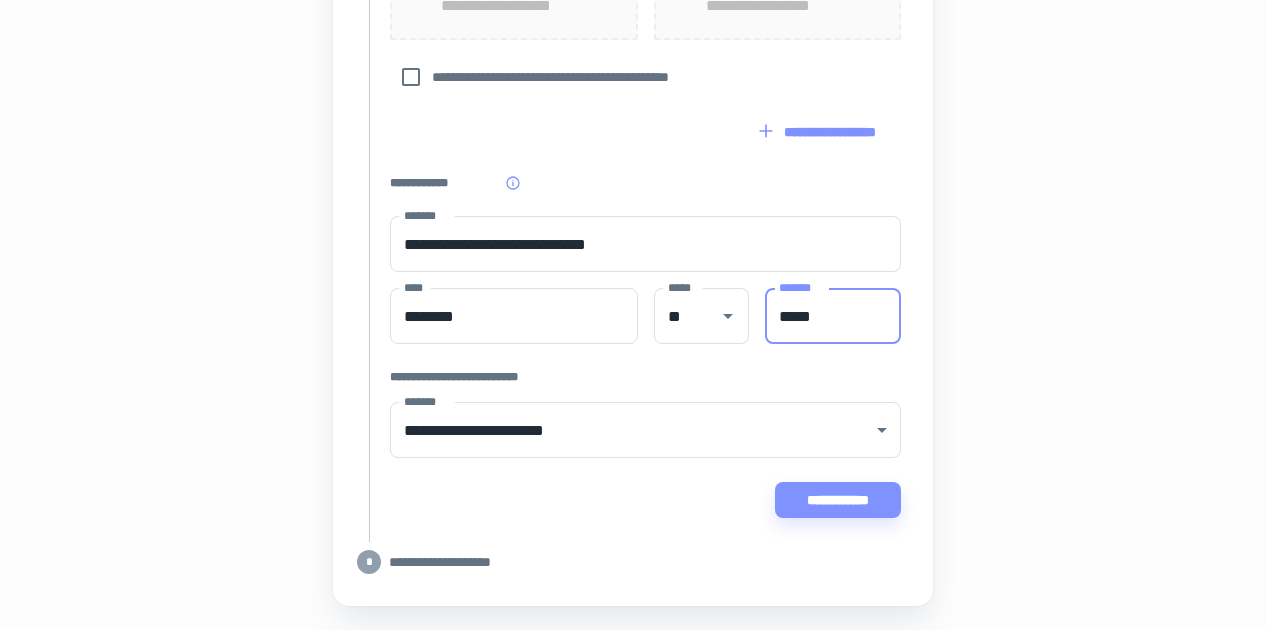 scroll, scrollTop: 1062, scrollLeft: 0, axis: vertical 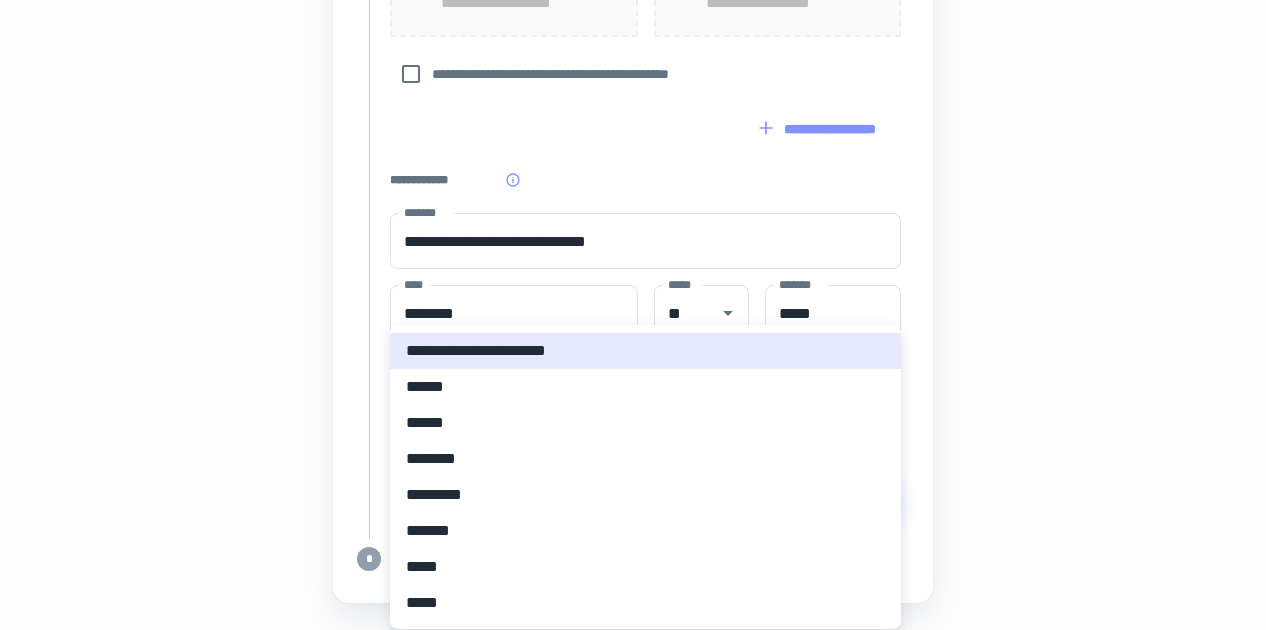 click on "**********" at bounding box center (640, -740) 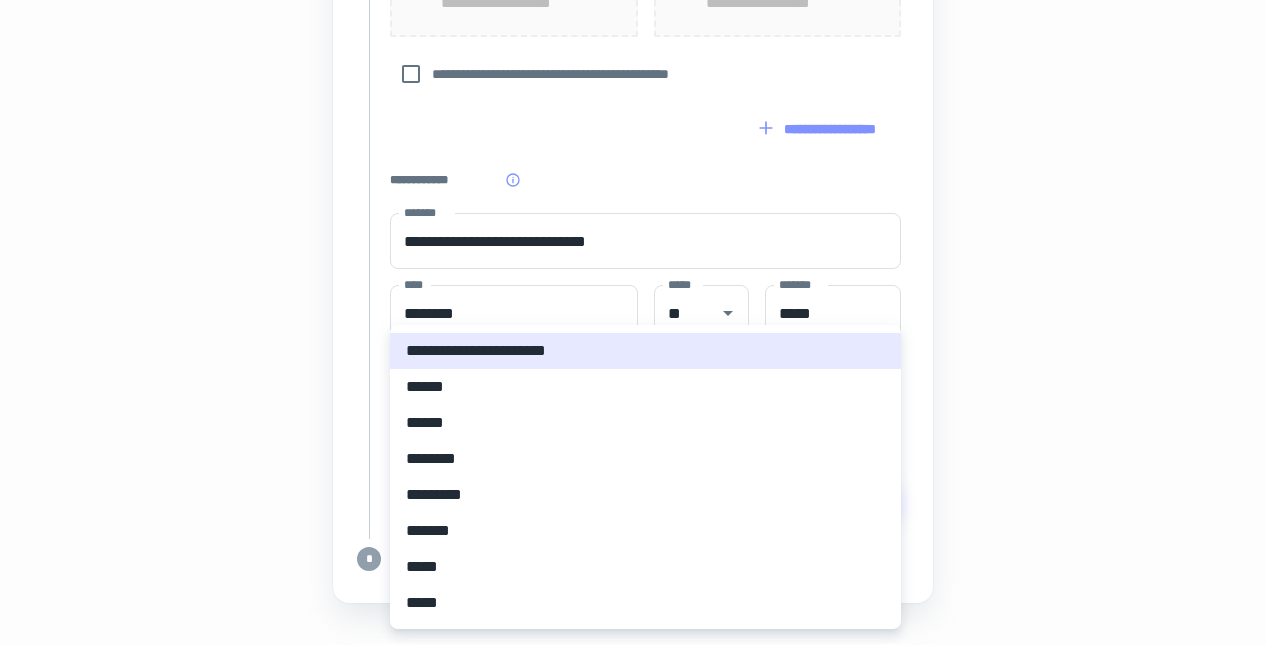 click at bounding box center (640, 322) 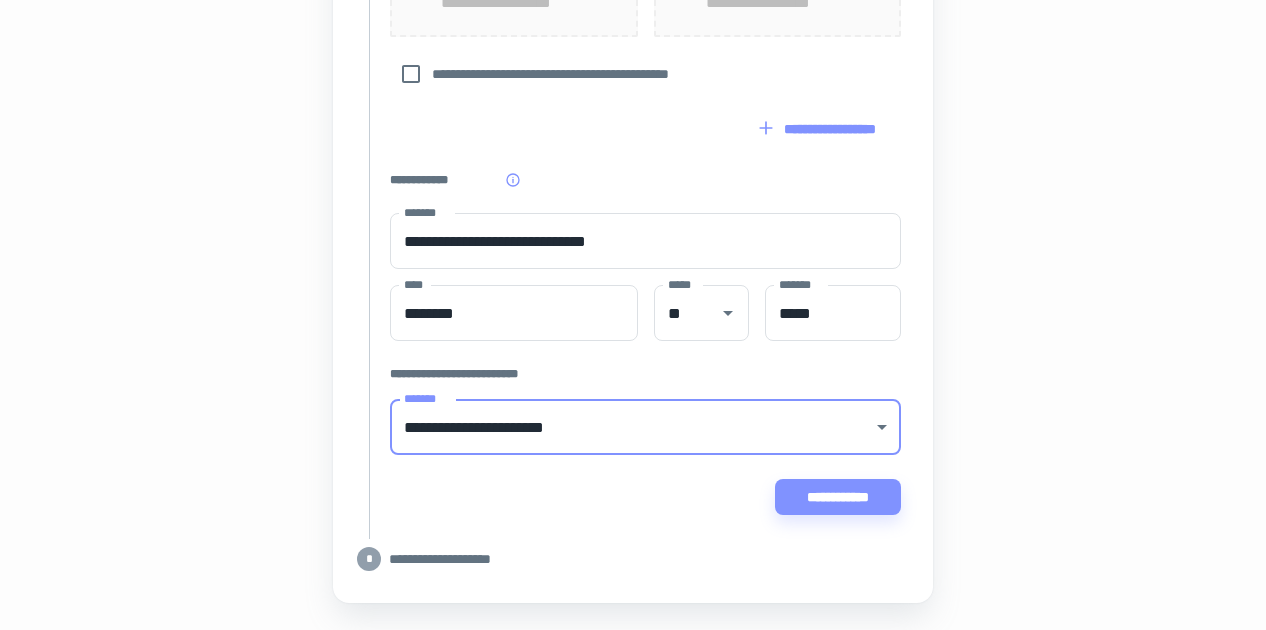 scroll, scrollTop: 1115, scrollLeft: 0, axis: vertical 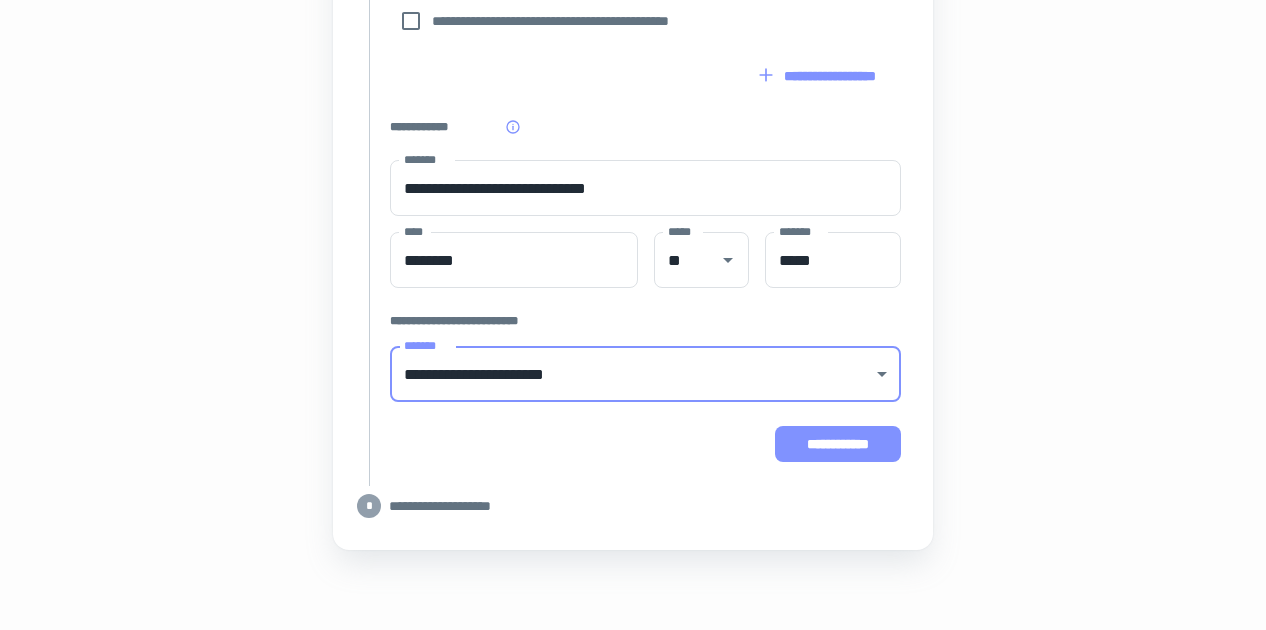 click on "**********" at bounding box center [838, 444] 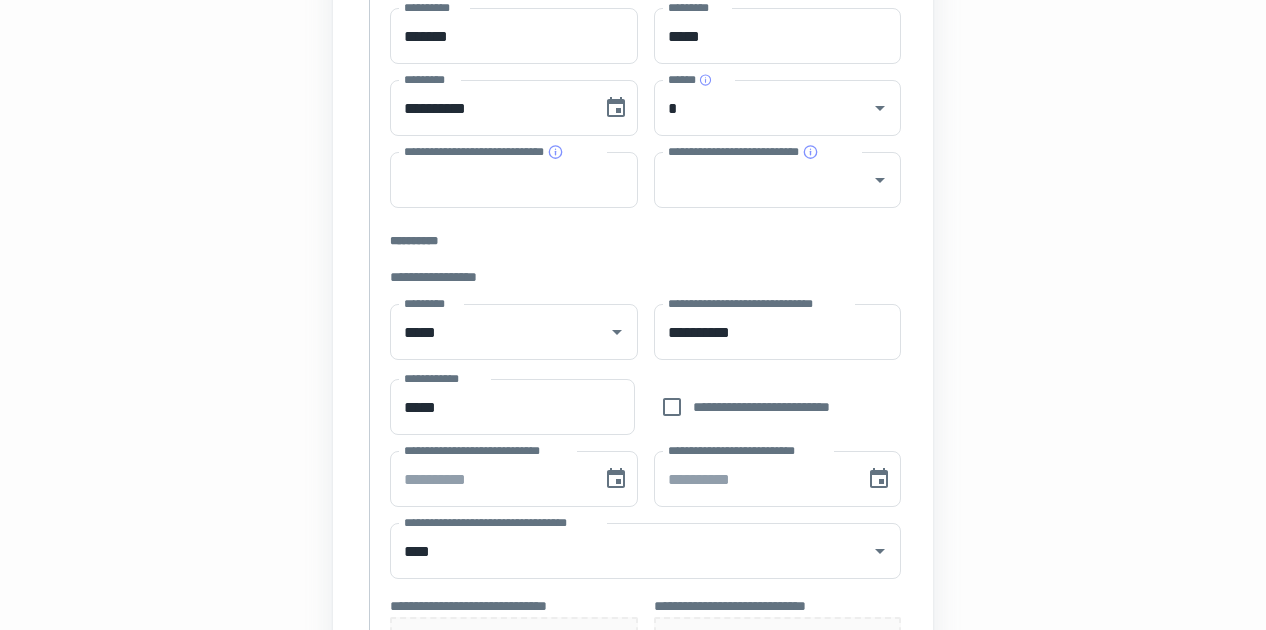 scroll, scrollTop: 407, scrollLeft: 0, axis: vertical 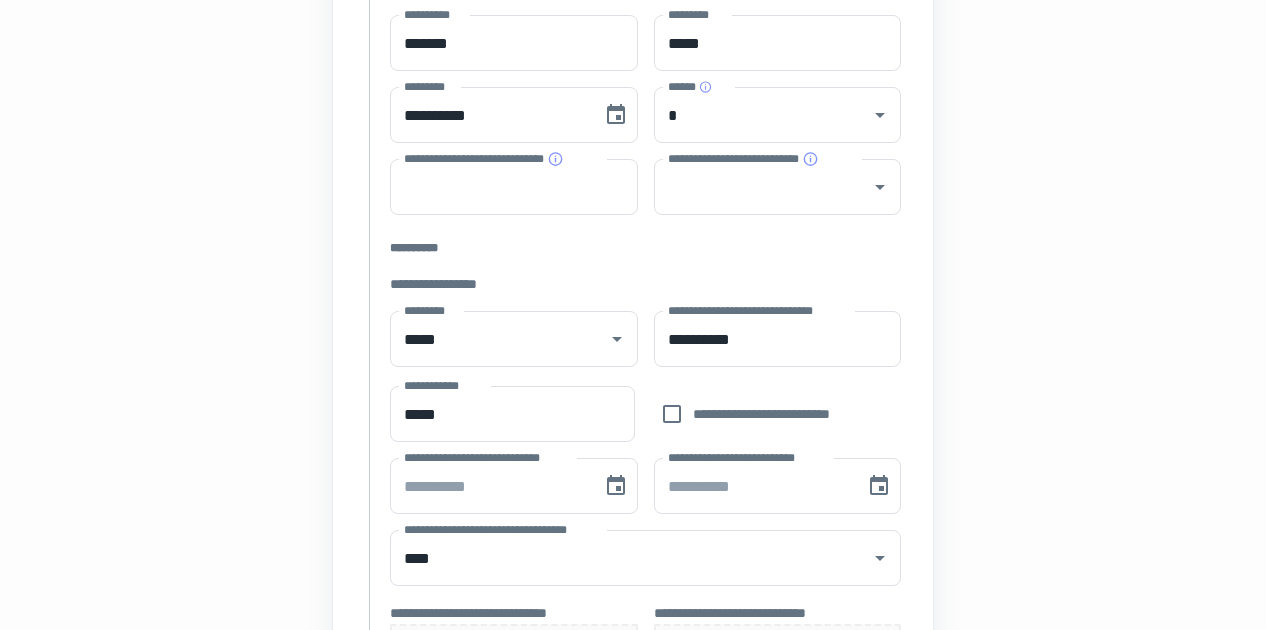 type on "**********" 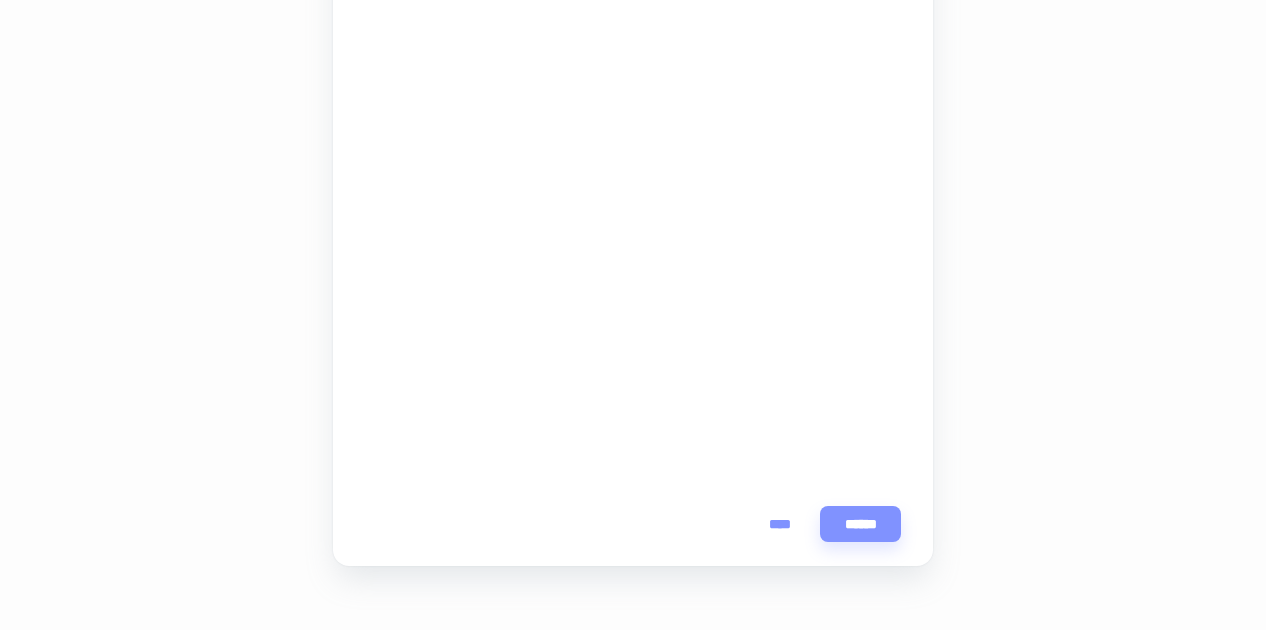 scroll, scrollTop: 630, scrollLeft: 0, axis: vertical 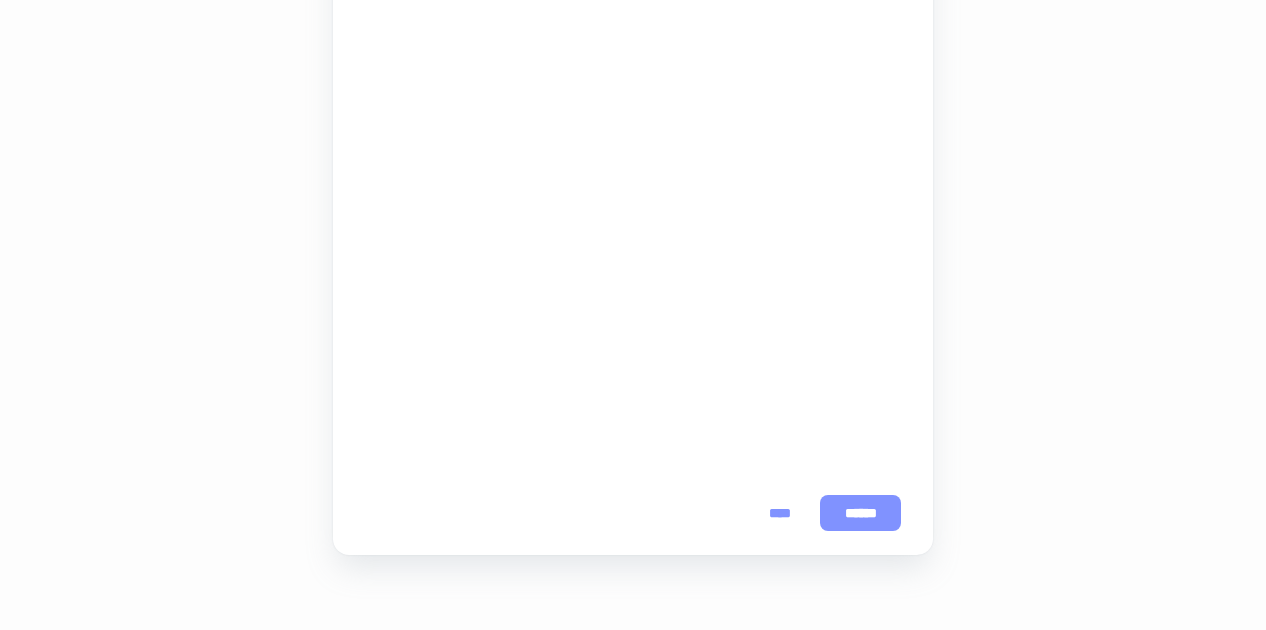 click on "******" at bounding box center [860, 513] 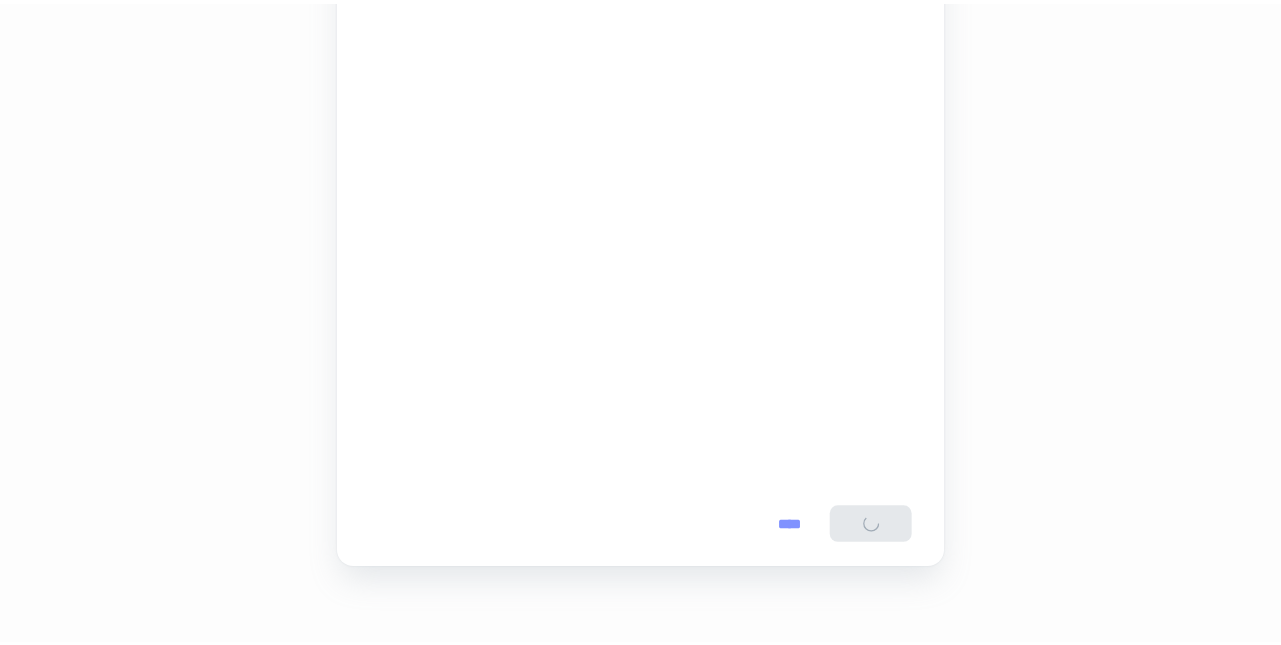 scroll, scrollTop: 0, scrollLeft: 0, axis: both 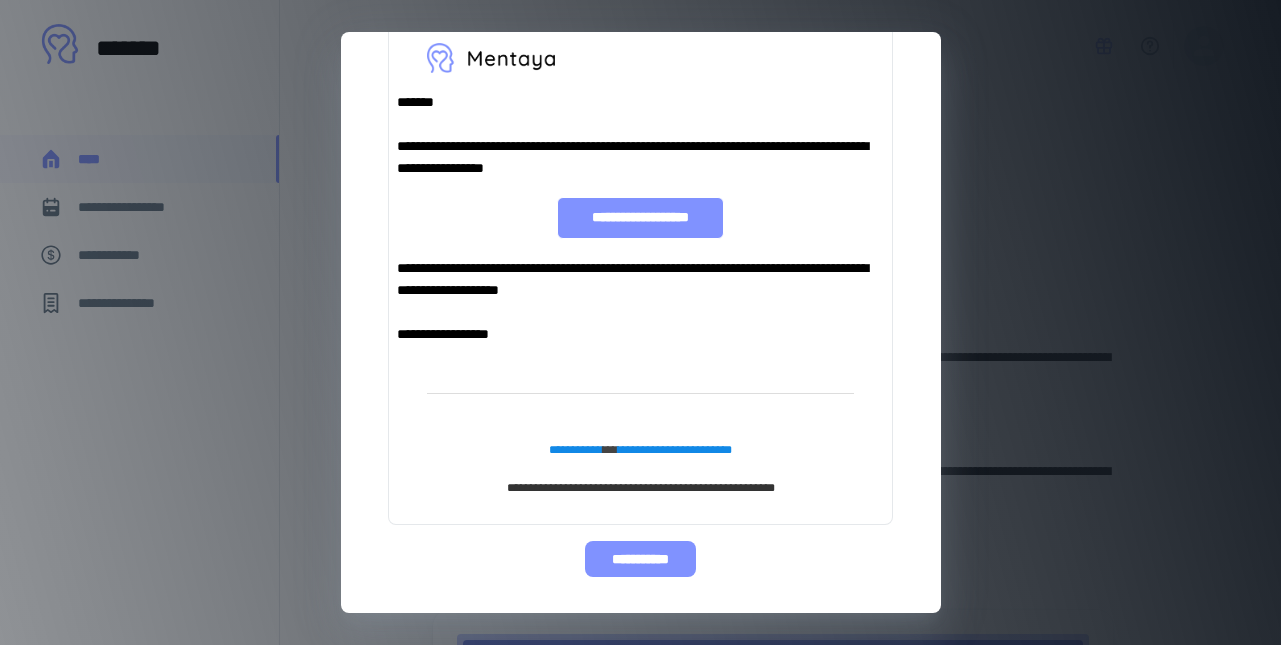 click on "**********" at bounding box center (640, 559) 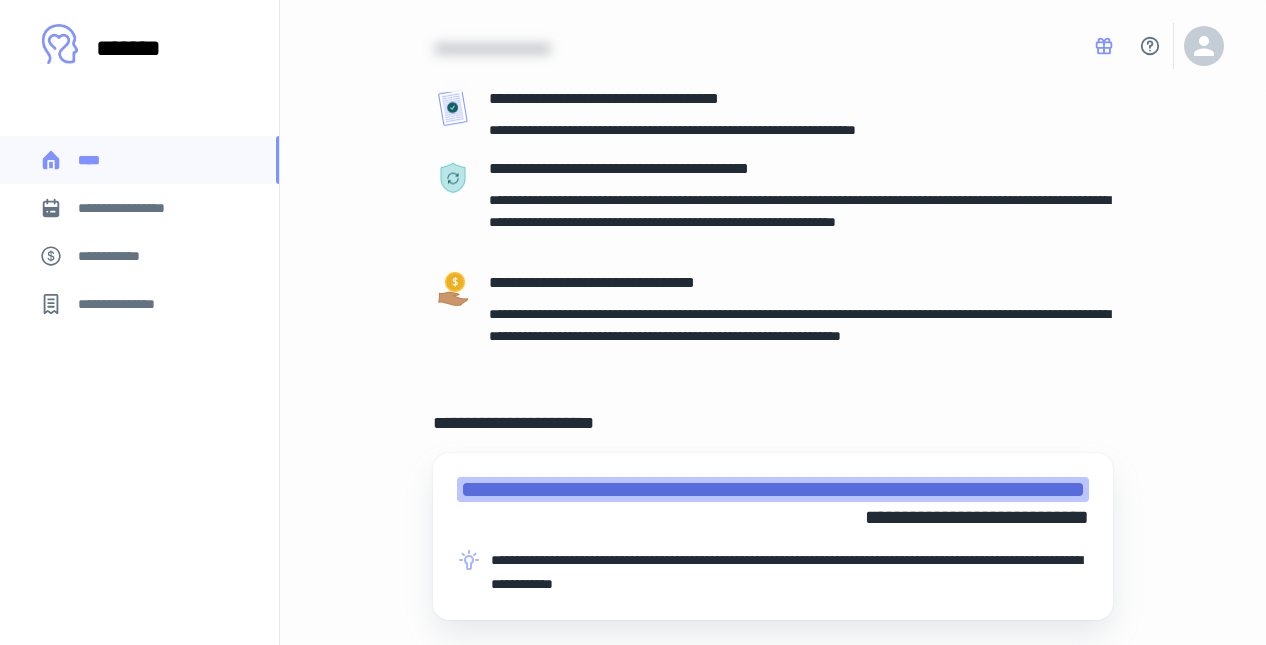 scroll, scrollTop: 168, scrollLeft: 0, axis: vertical 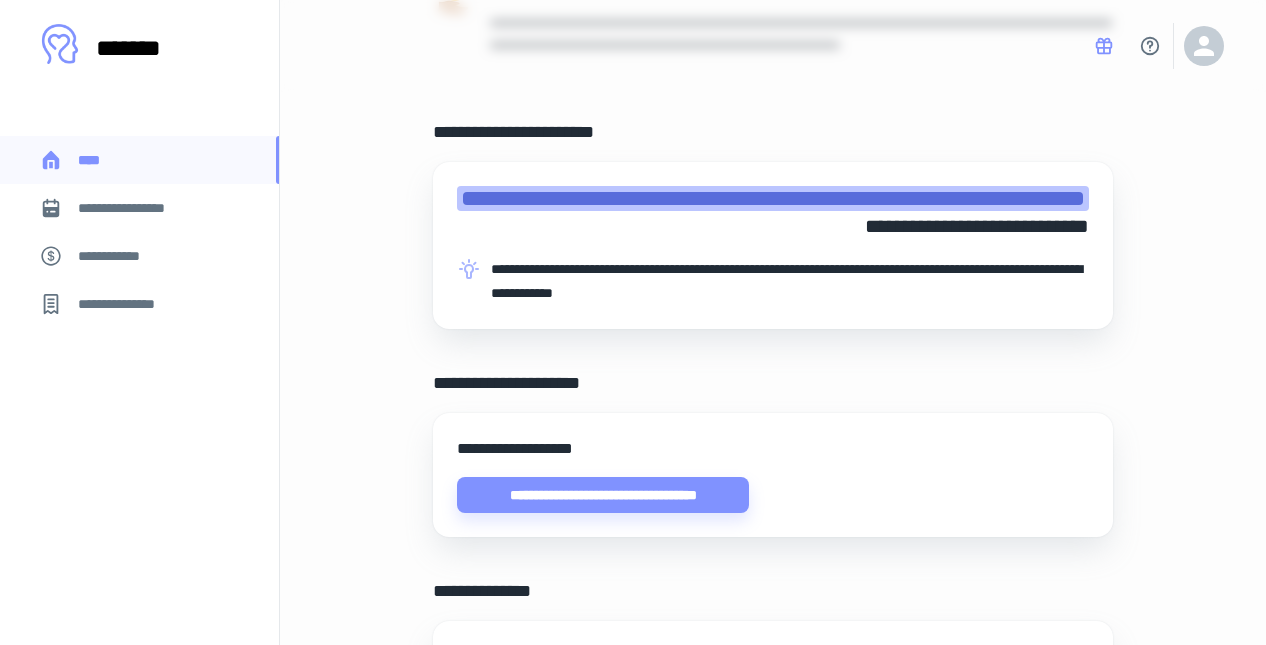click on "**********" at bounding box center (786, 281) 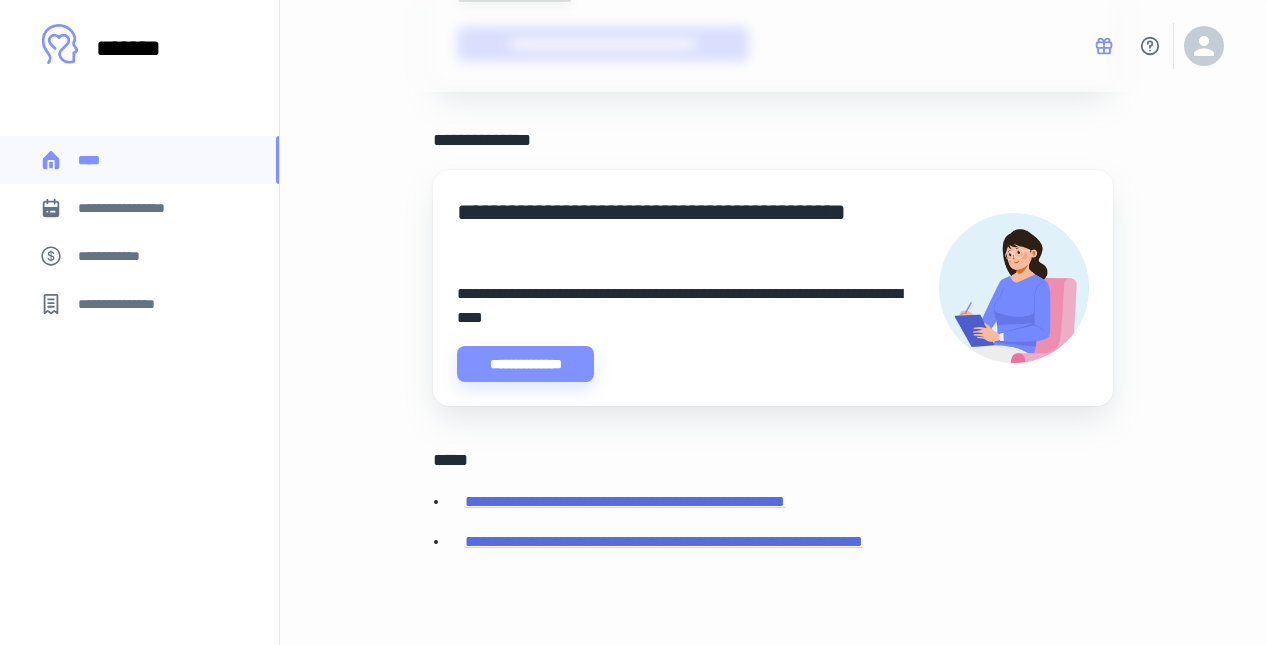 scroll, scrollTop: 904, scrollLeft: 0, axis: vertical 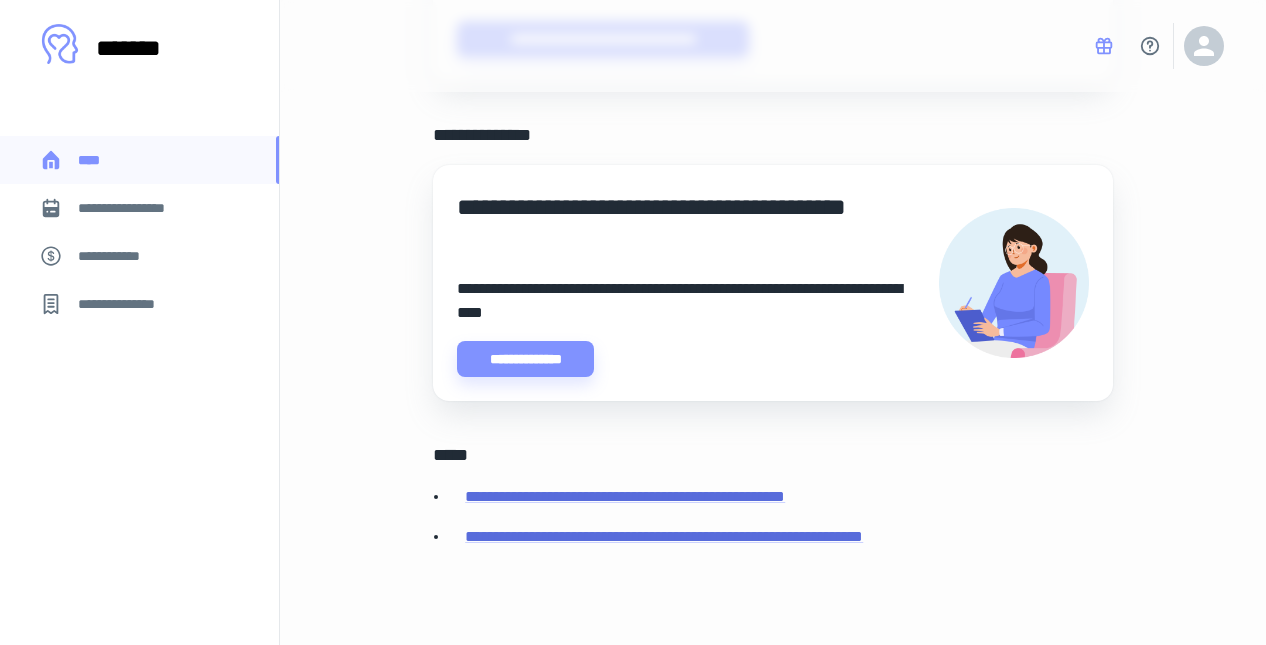 click on "**********" at bounding box center [136, 208] 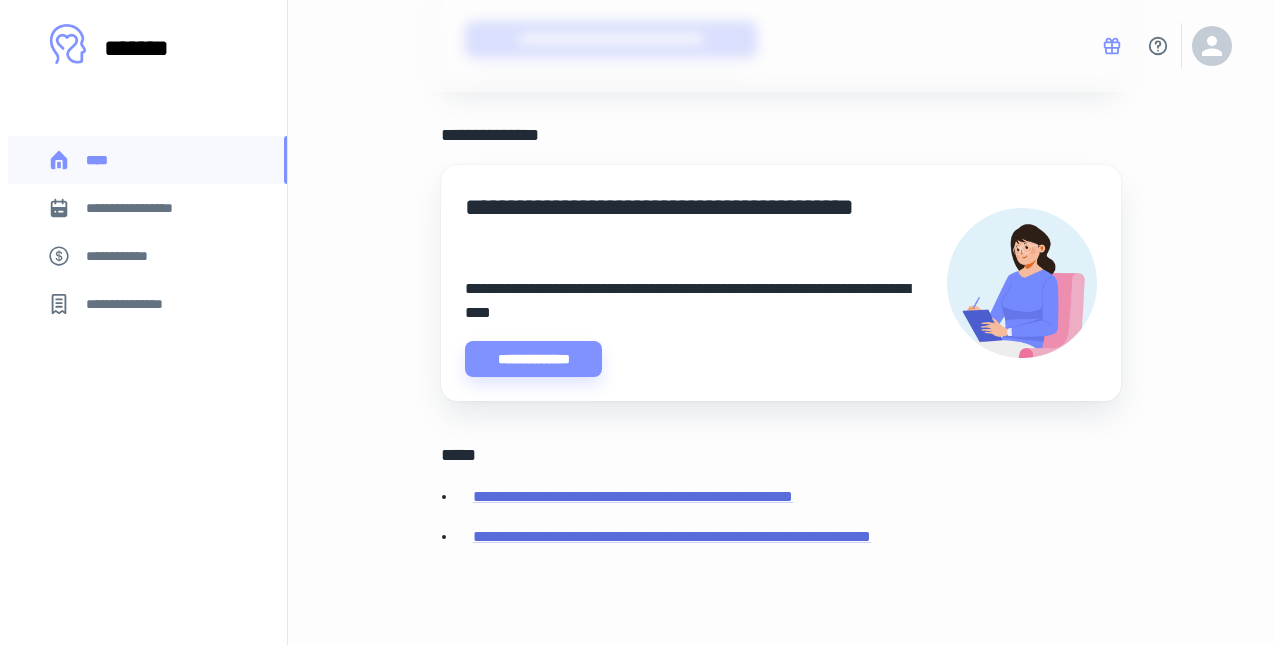 scroll, scrollTop: 0, scrollLeft: 0, axis: both 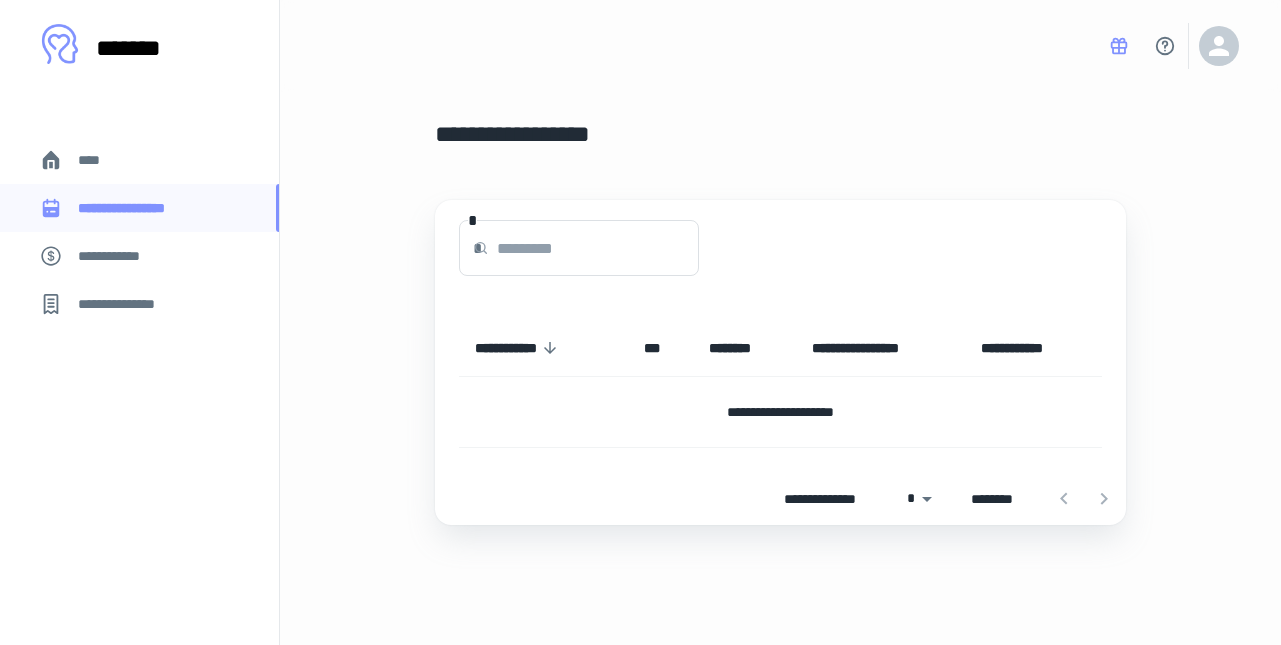 click on "**********" at bounding box center [139, 256] 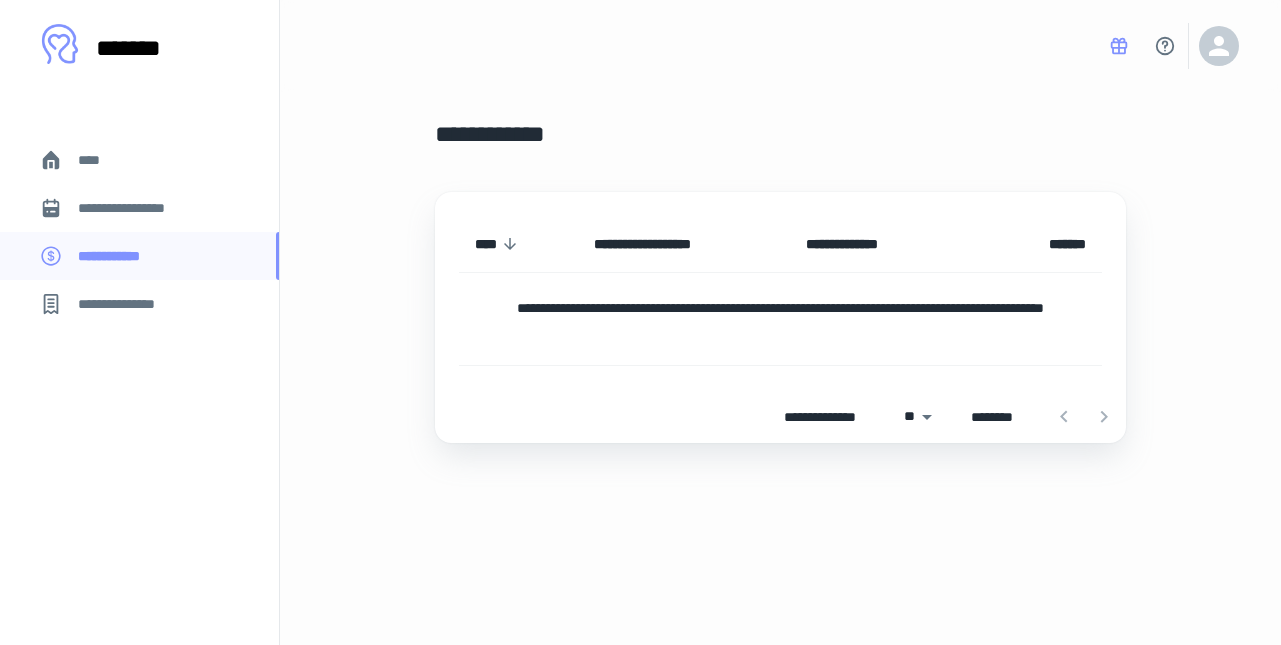 click on "**********" at bounding box center (127, 304) 